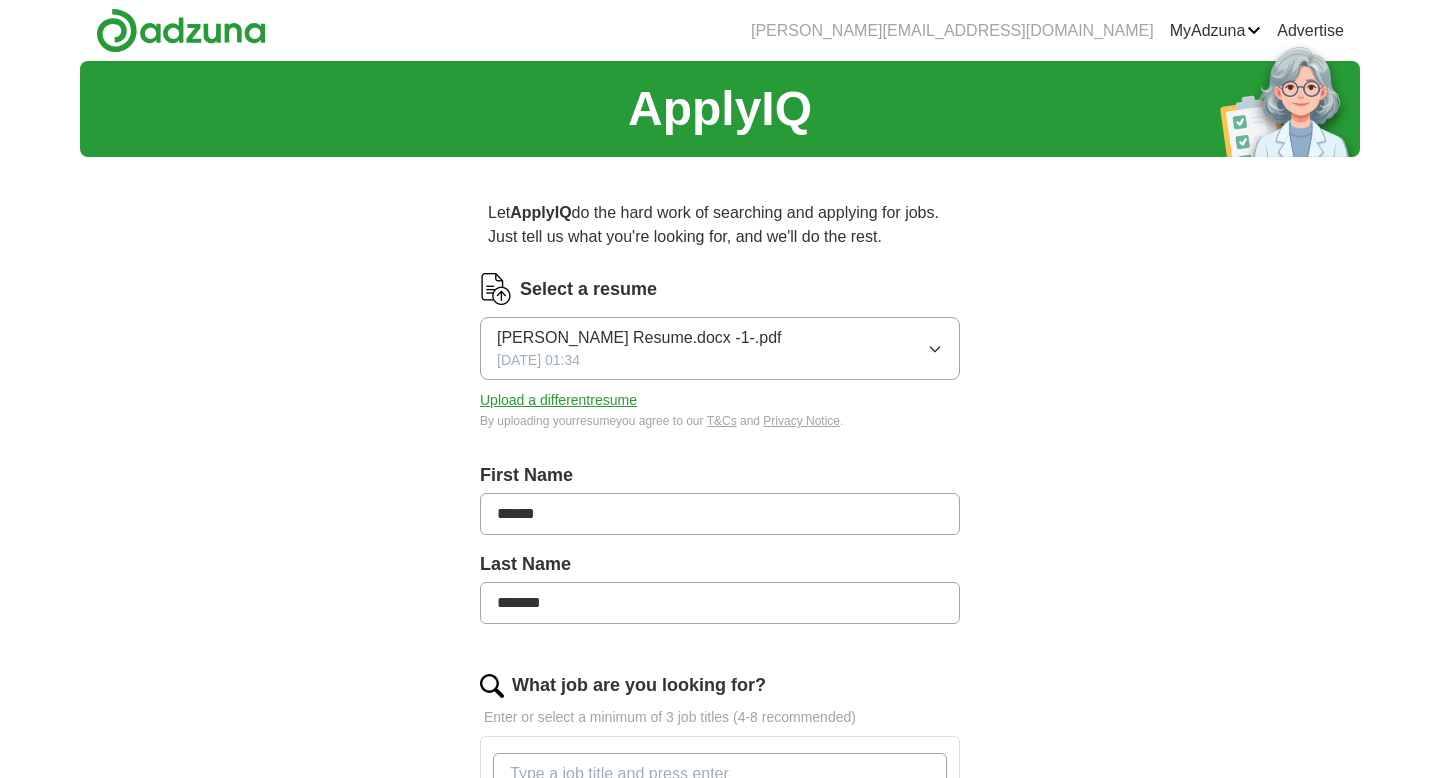 scroll, scrollTop: 0, scrollLeft: 0, axis: both 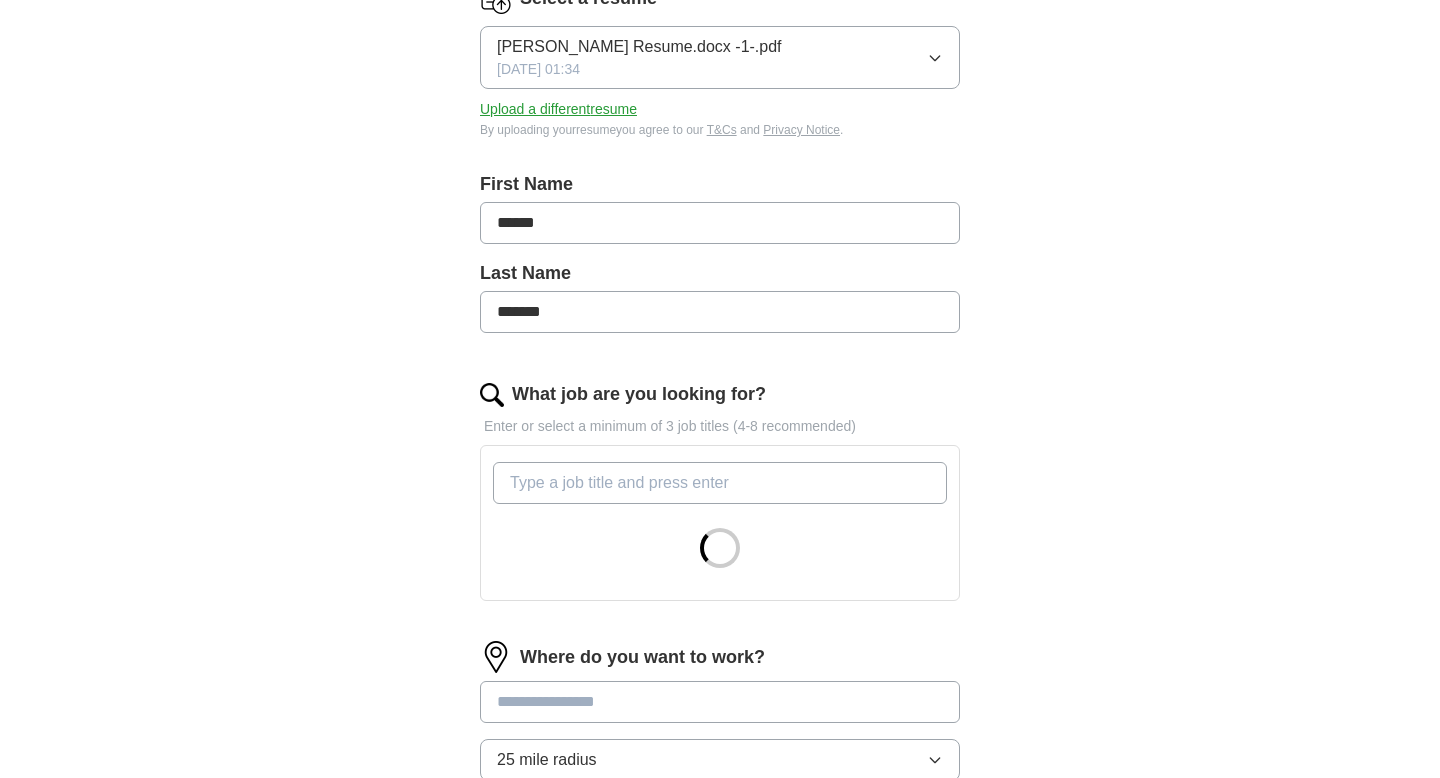 click on "What job are you looking for?" at bounding box center [720, 483] 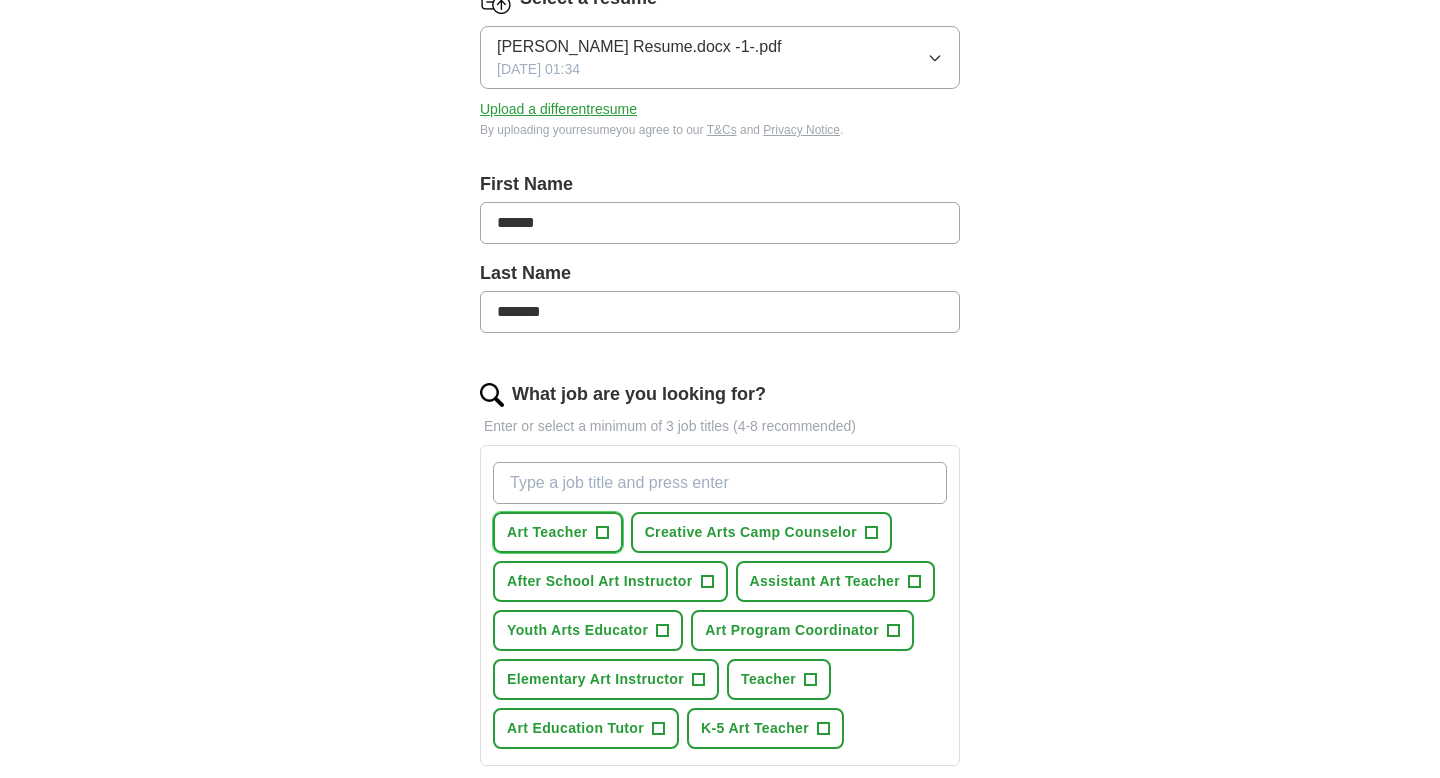 click on "Art Teacher +" at bounding box center (558, 532) 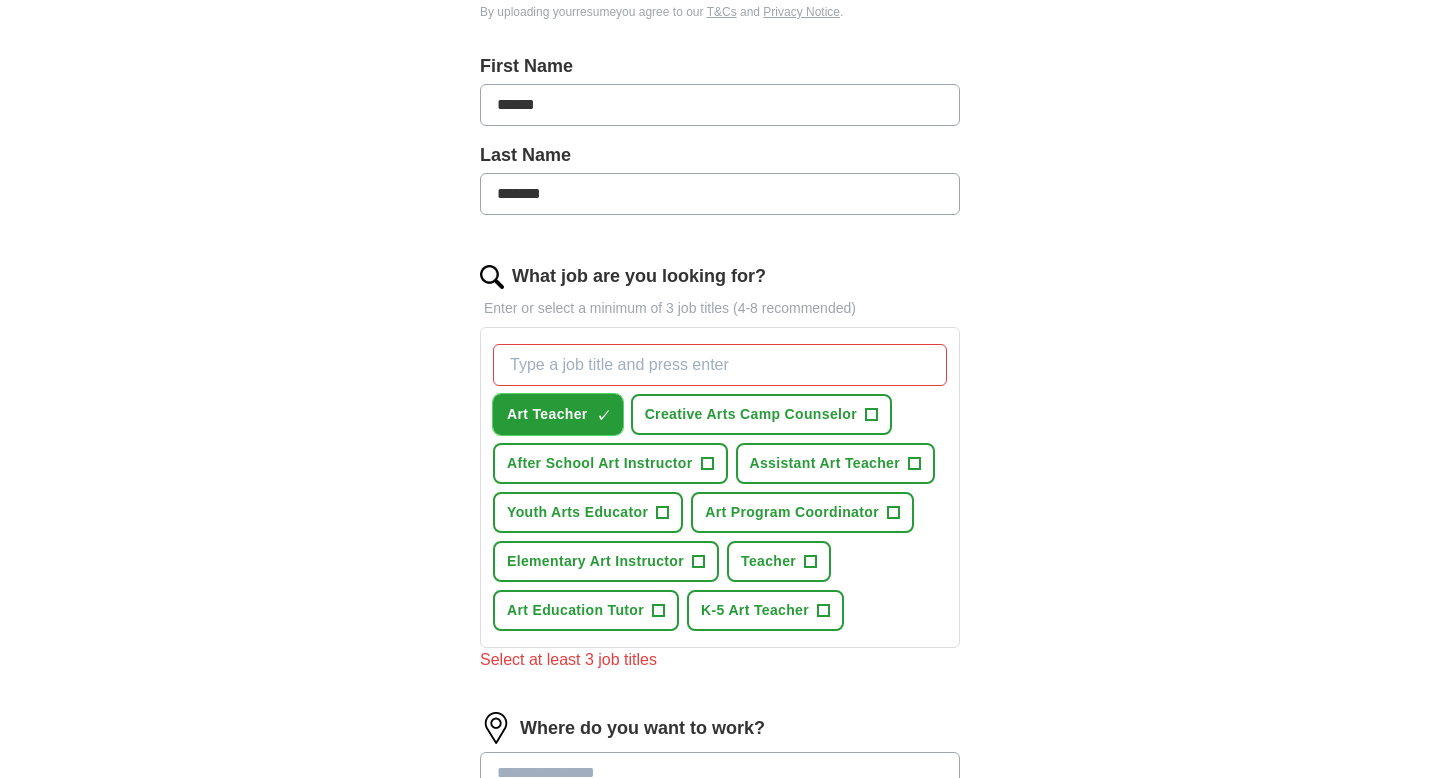 scroll, scrollTop: 419, scrollLeft: 0, axis: vertical 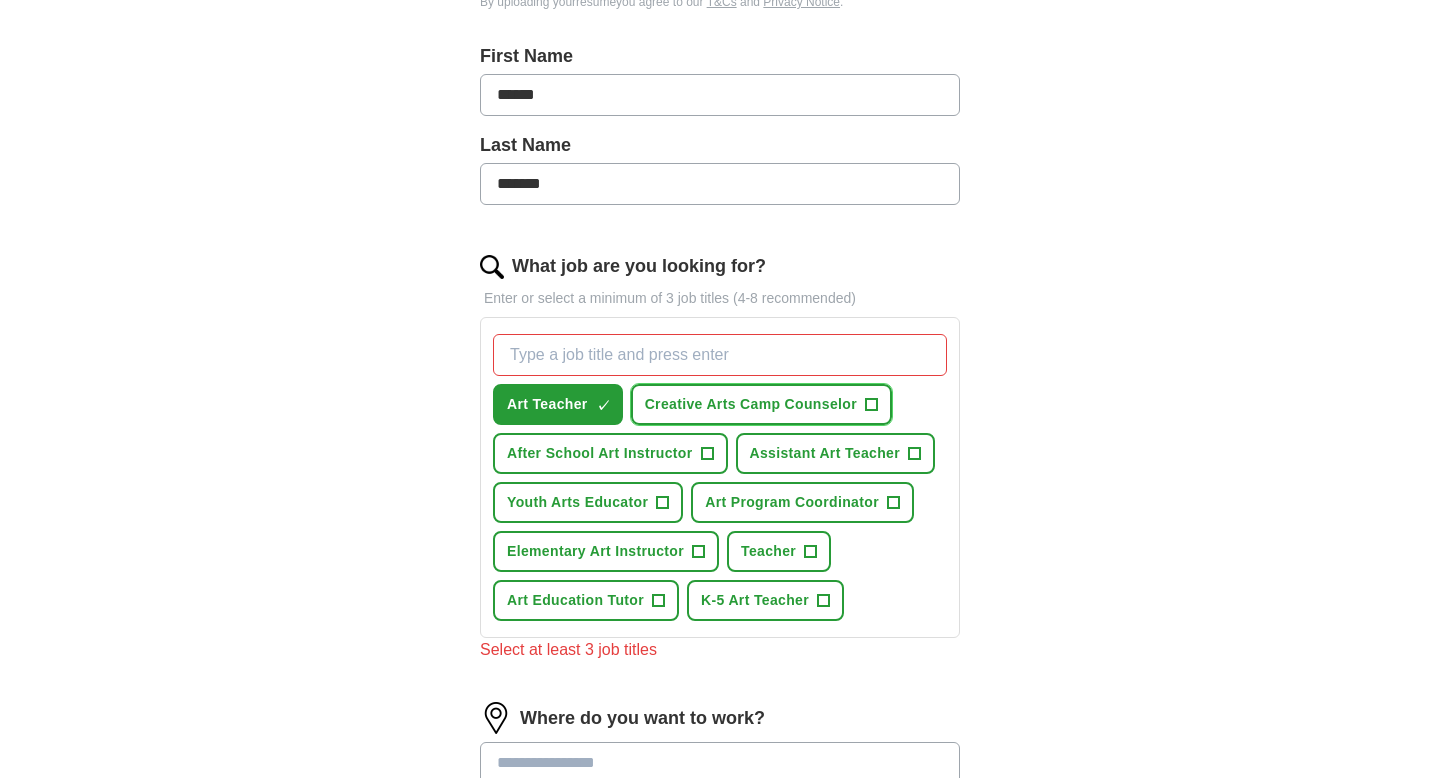 click on "Creative Arts Camp Counselor" at bounding box center (751, 404) 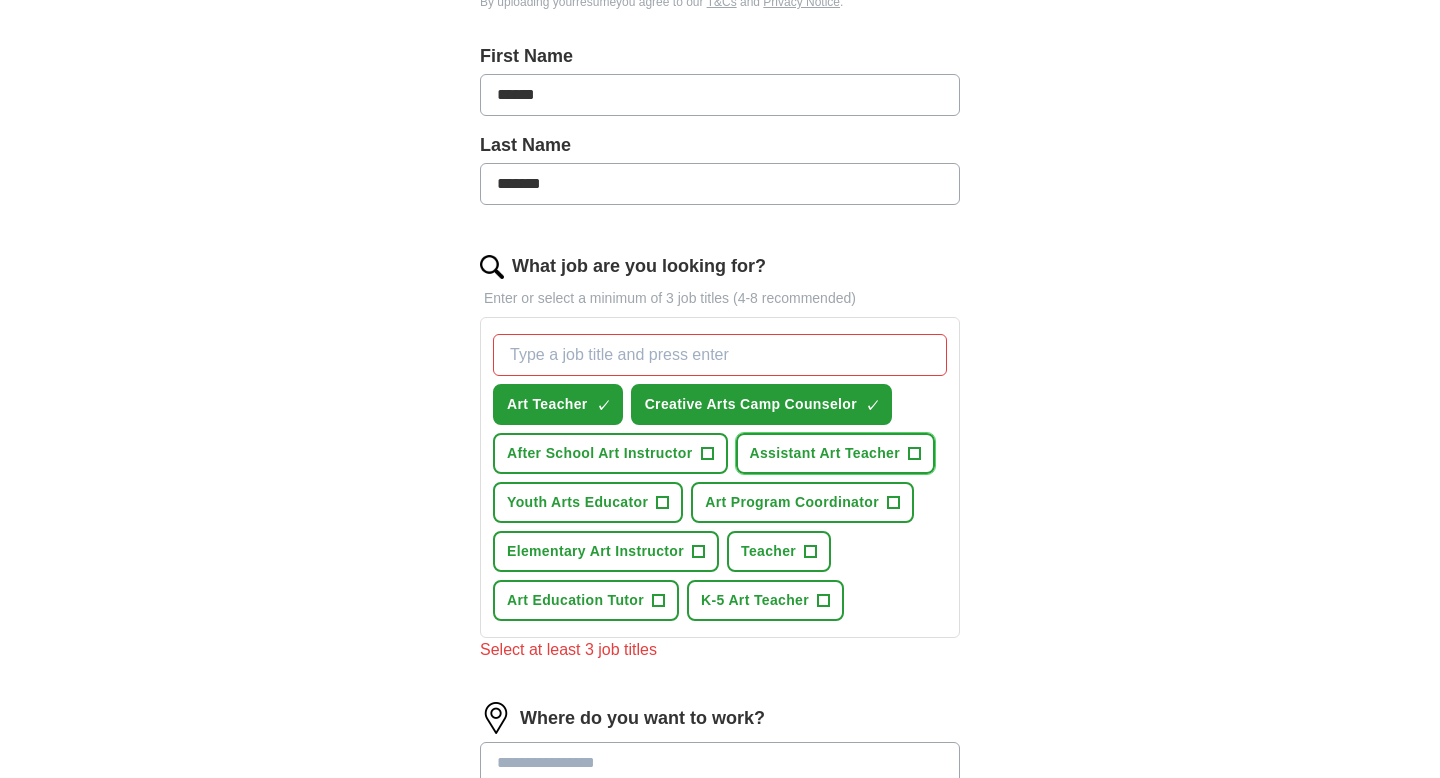 click on "Assistant Art Teacher" at bounding box center [825, 453] 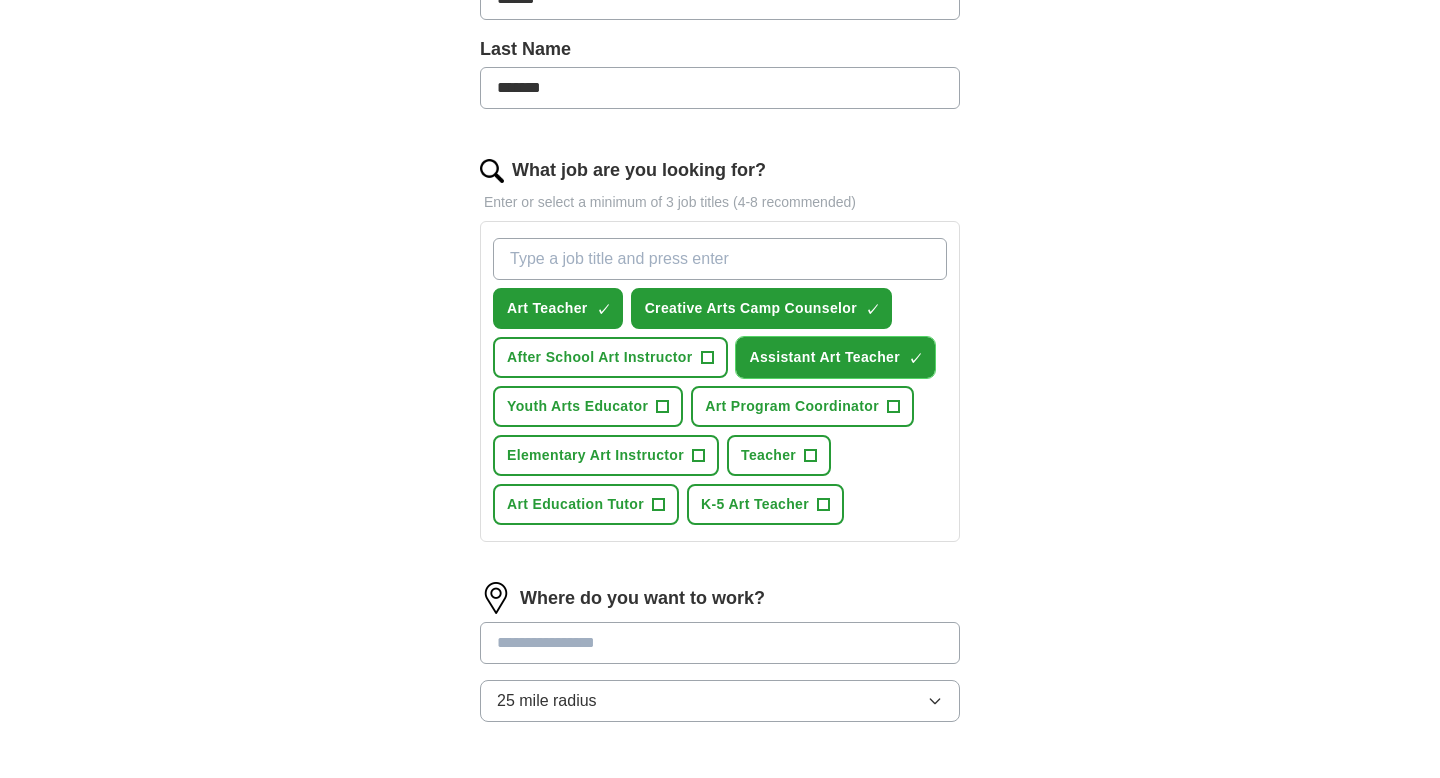scroll, scrollTop: 507, scrollLeft: 0, axis: vertical 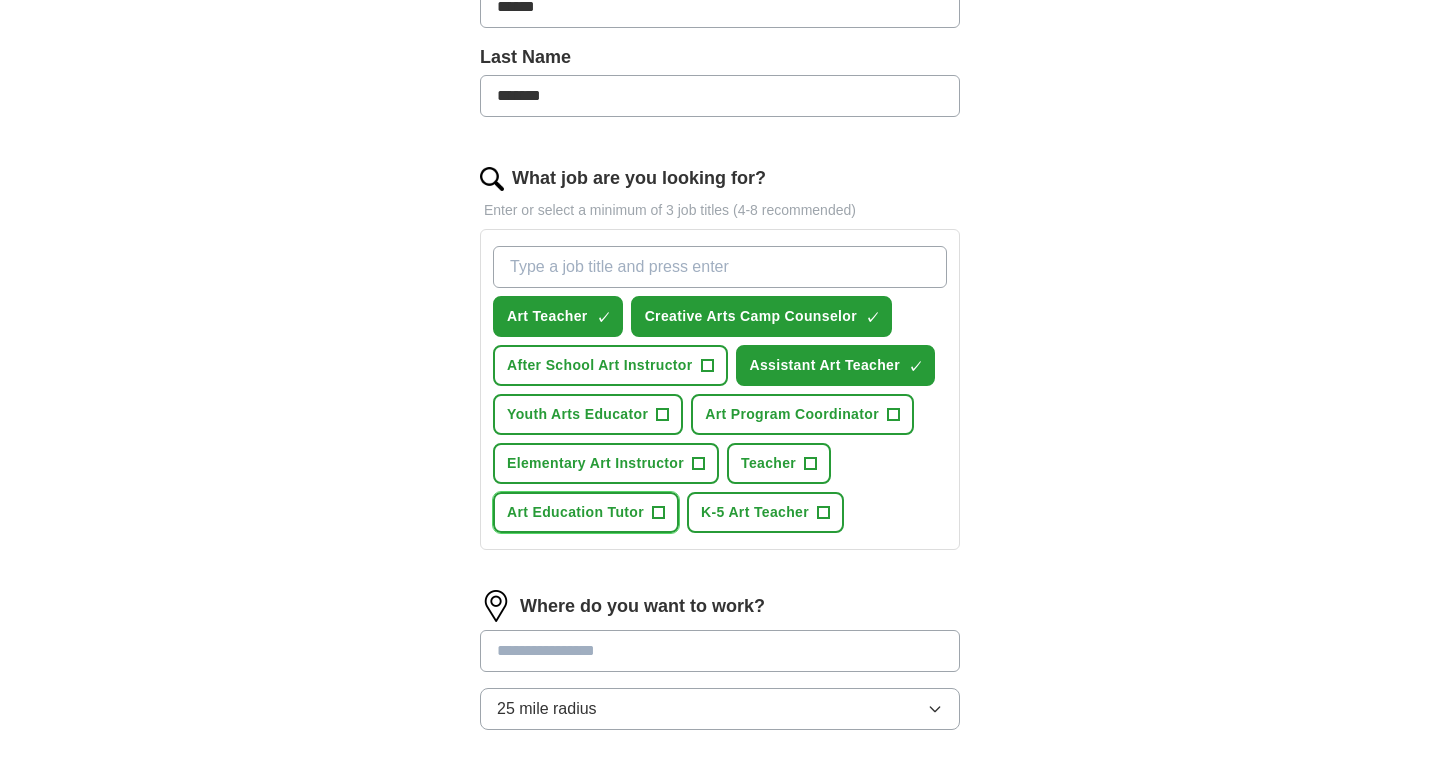click on "+" at bounding box center (659, 513) 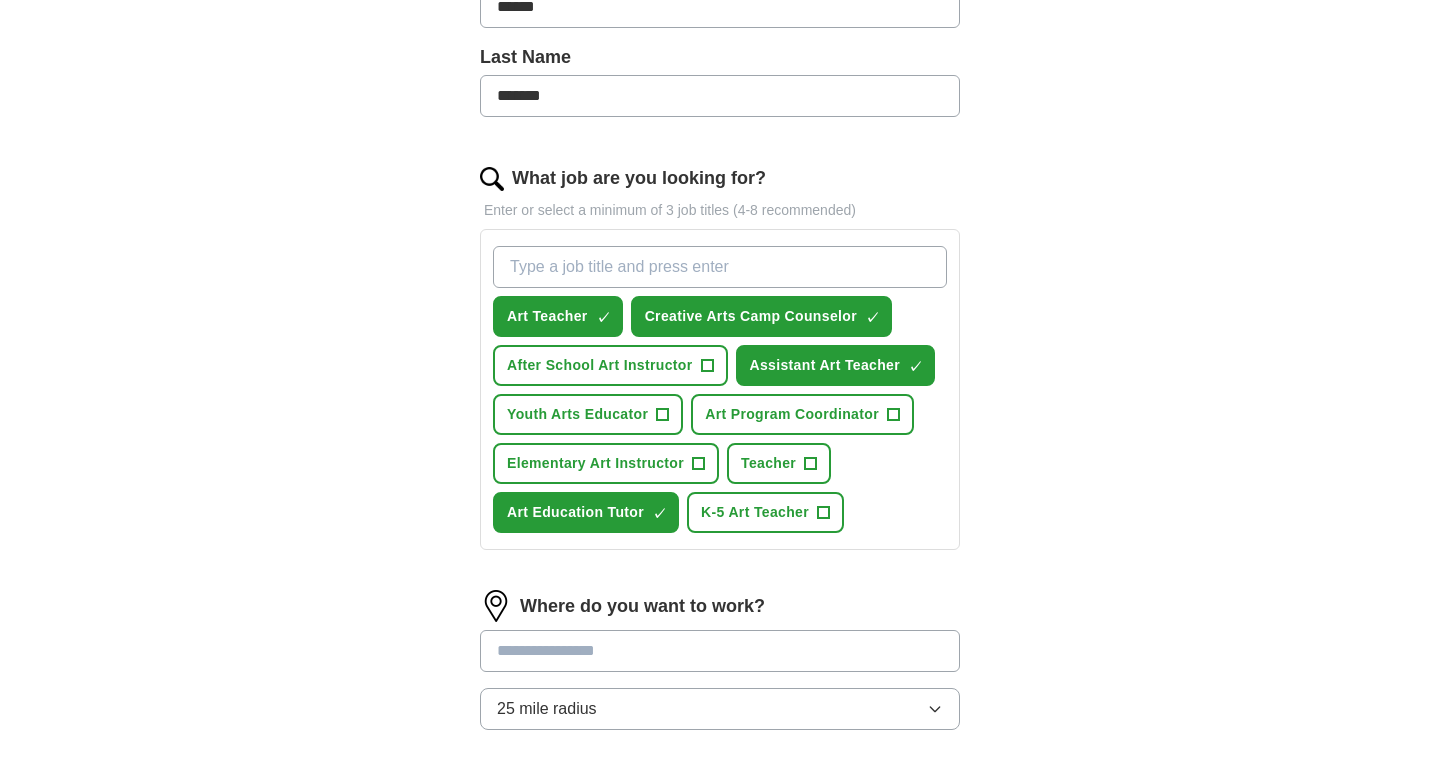 click on "What job are you looking for?" at bounding box center (720, 267) 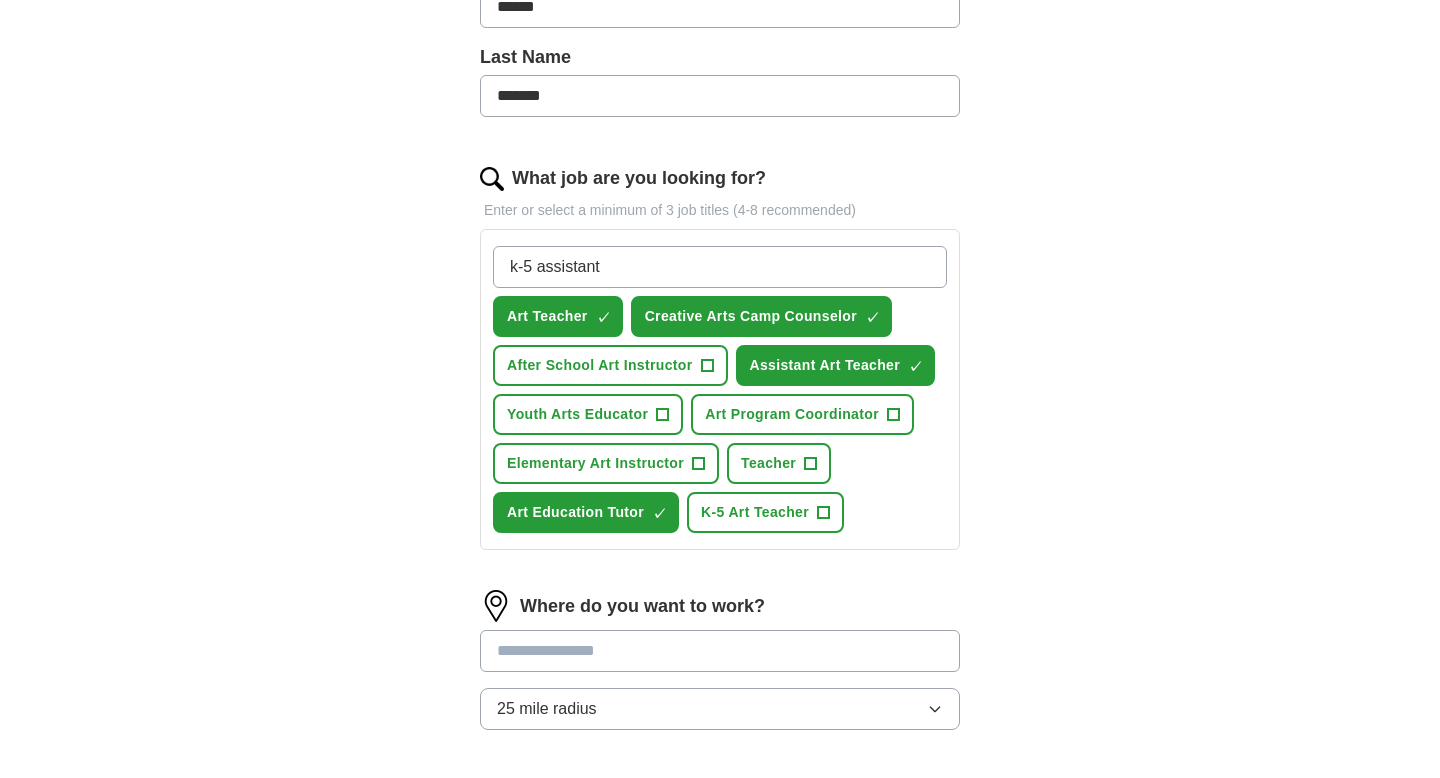 type on "k-5 assistant" 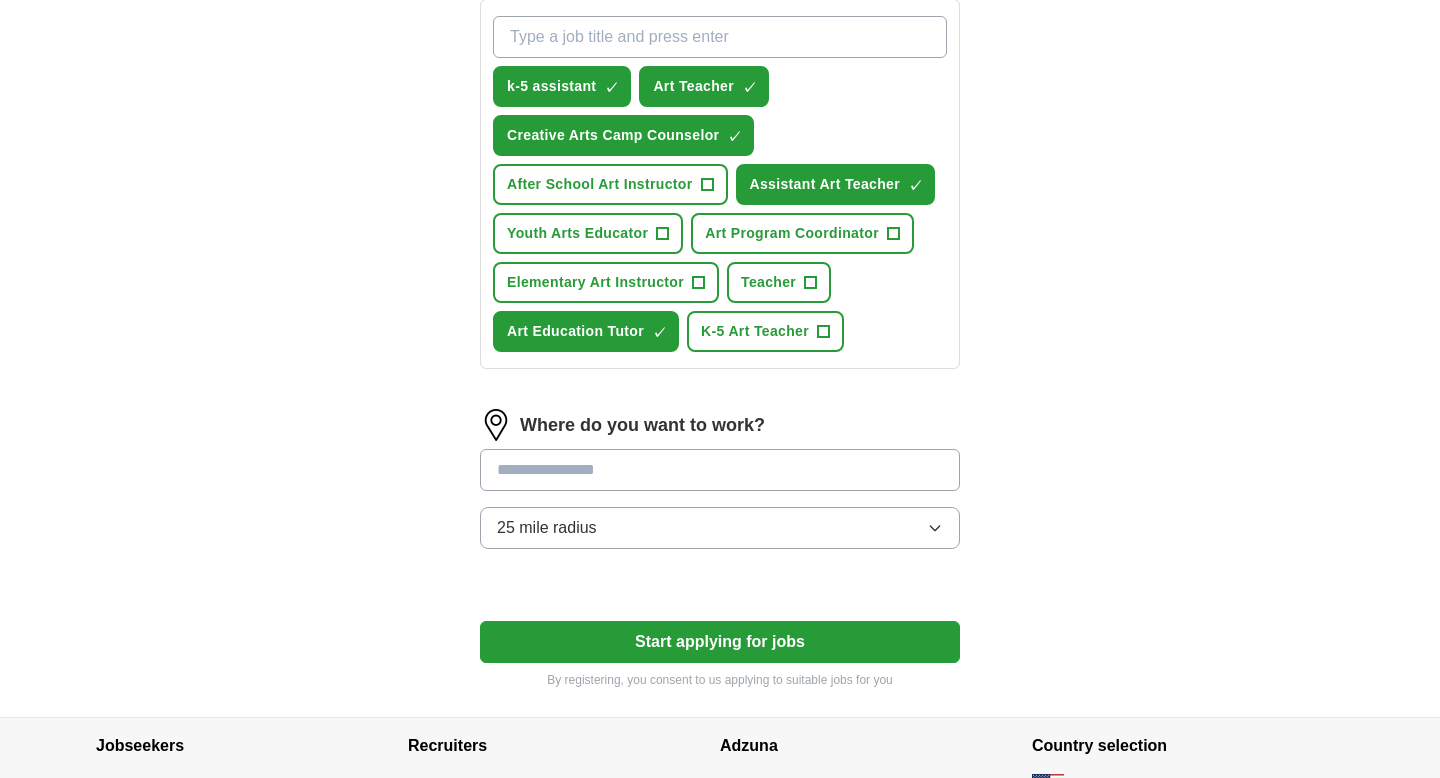 scroll, scrollTop: 743, scrollLeft: 0, axis: vertical 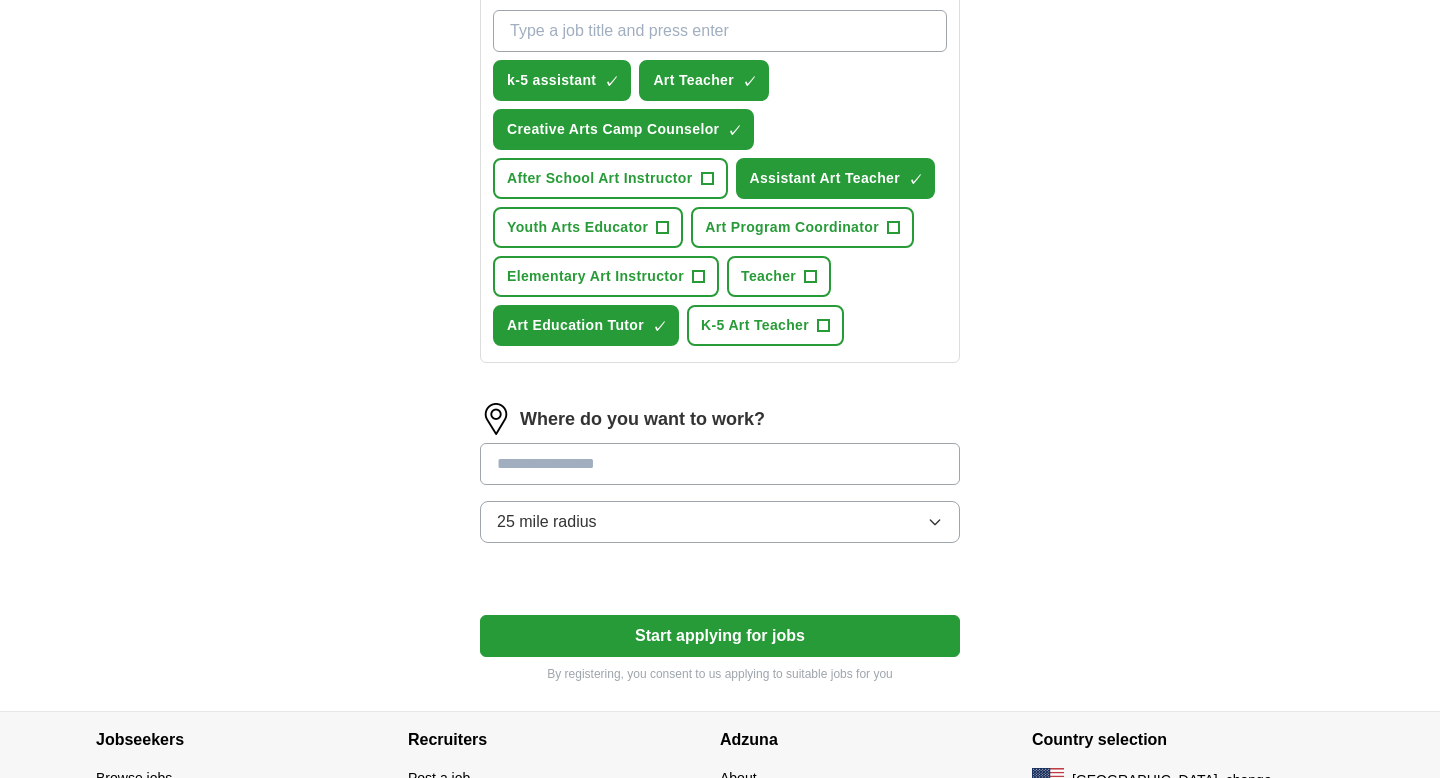 click at bounding box center (720, 464) 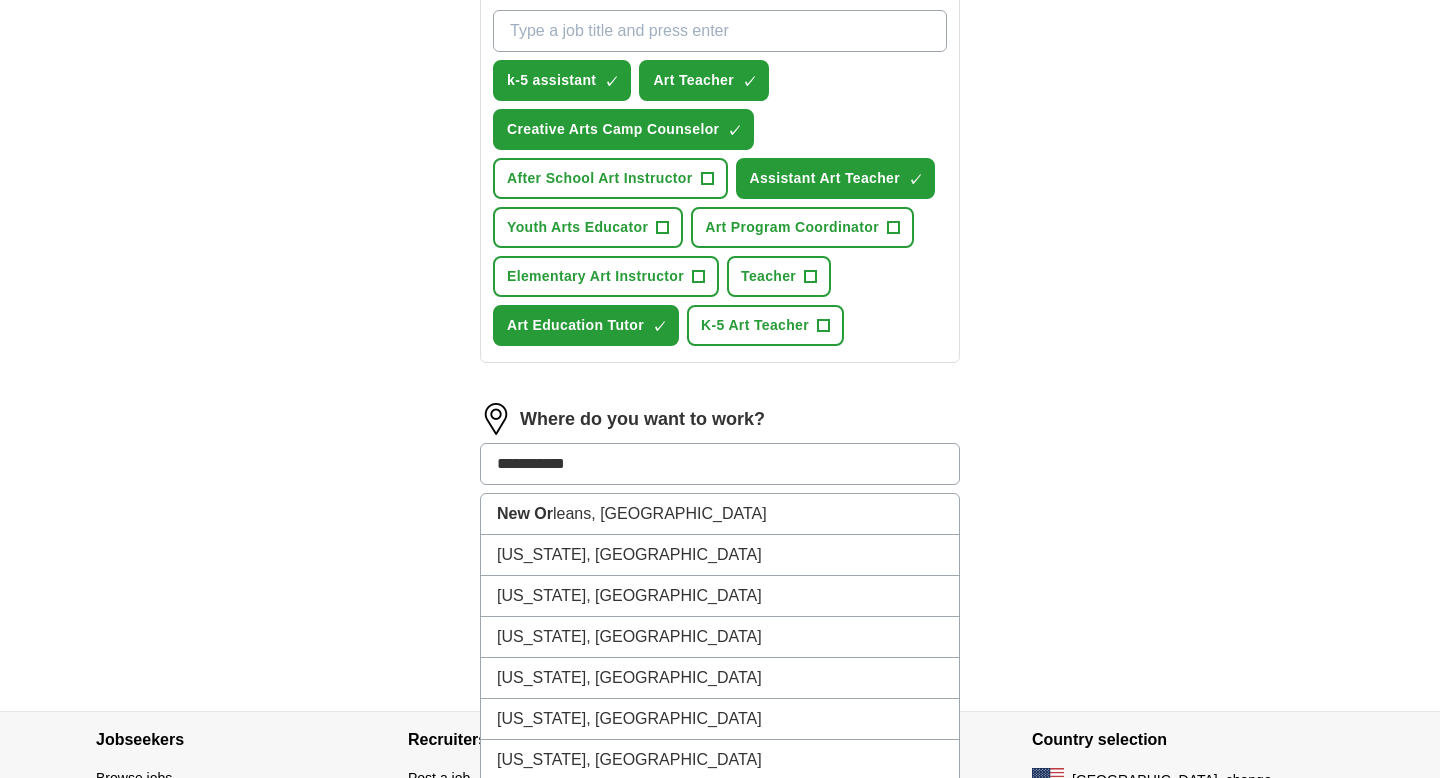 type on "**********" 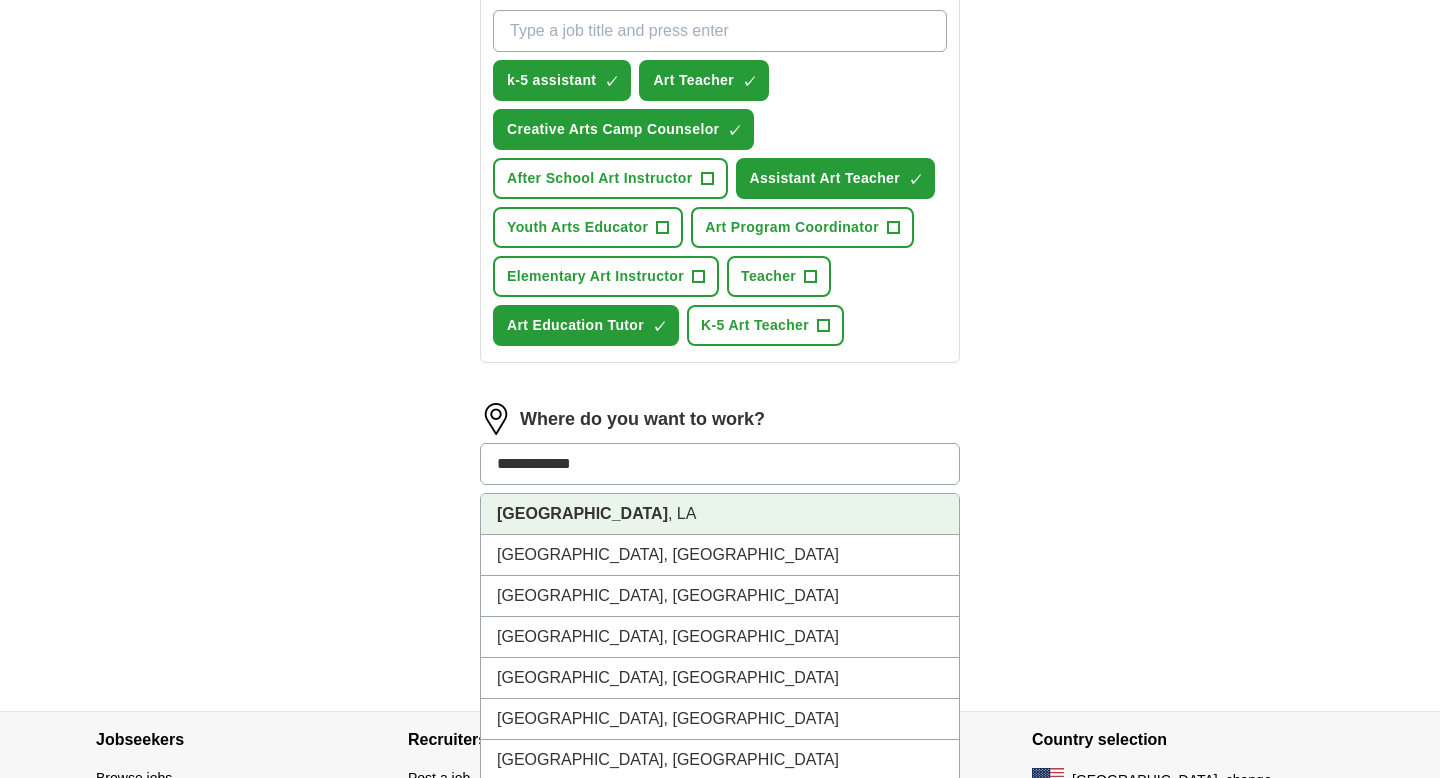 click on "[GEOGRAPHIC_DATA] , [GEOGRAPHIC_DATA]" at bounding box center [720, 514] 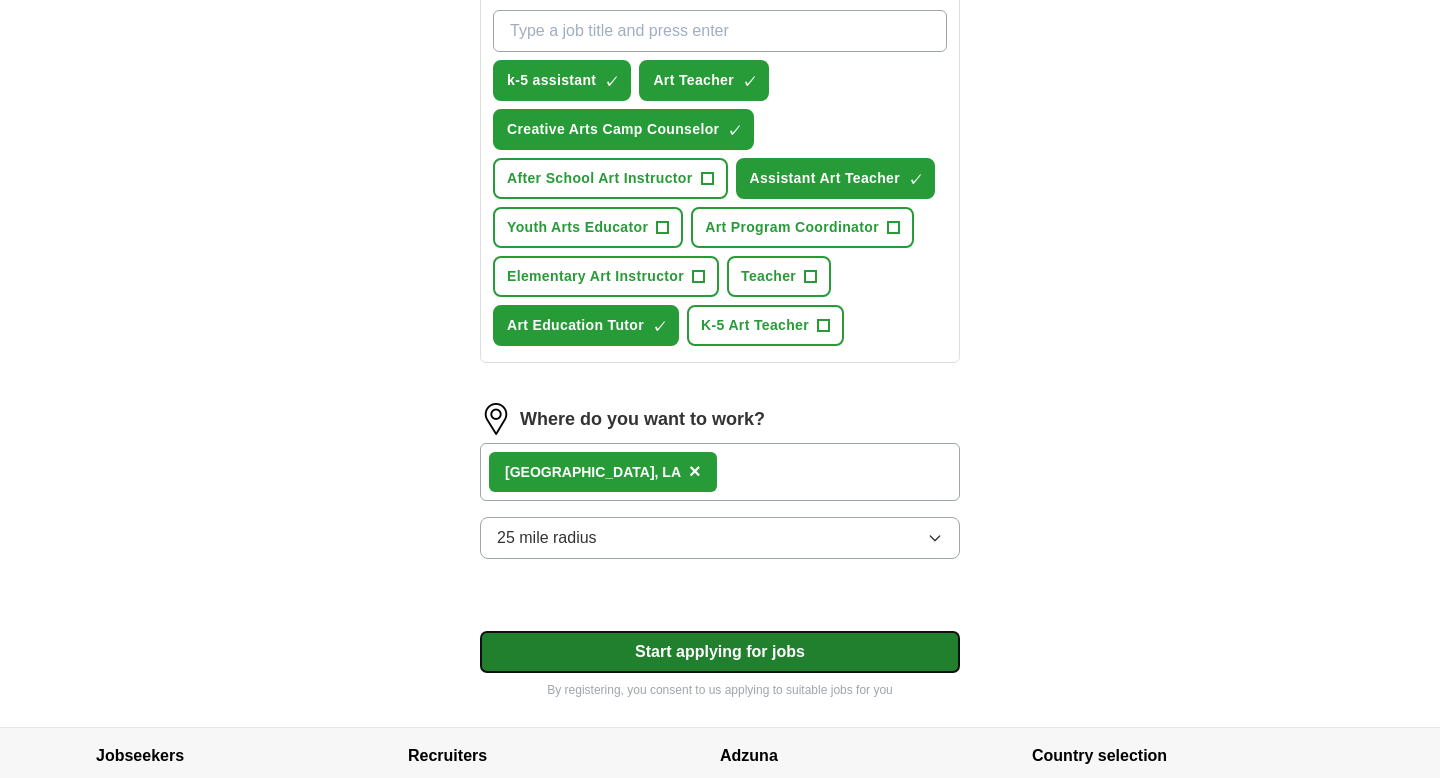 click on "Start applying for jobs" at bounding box center (720, 652) 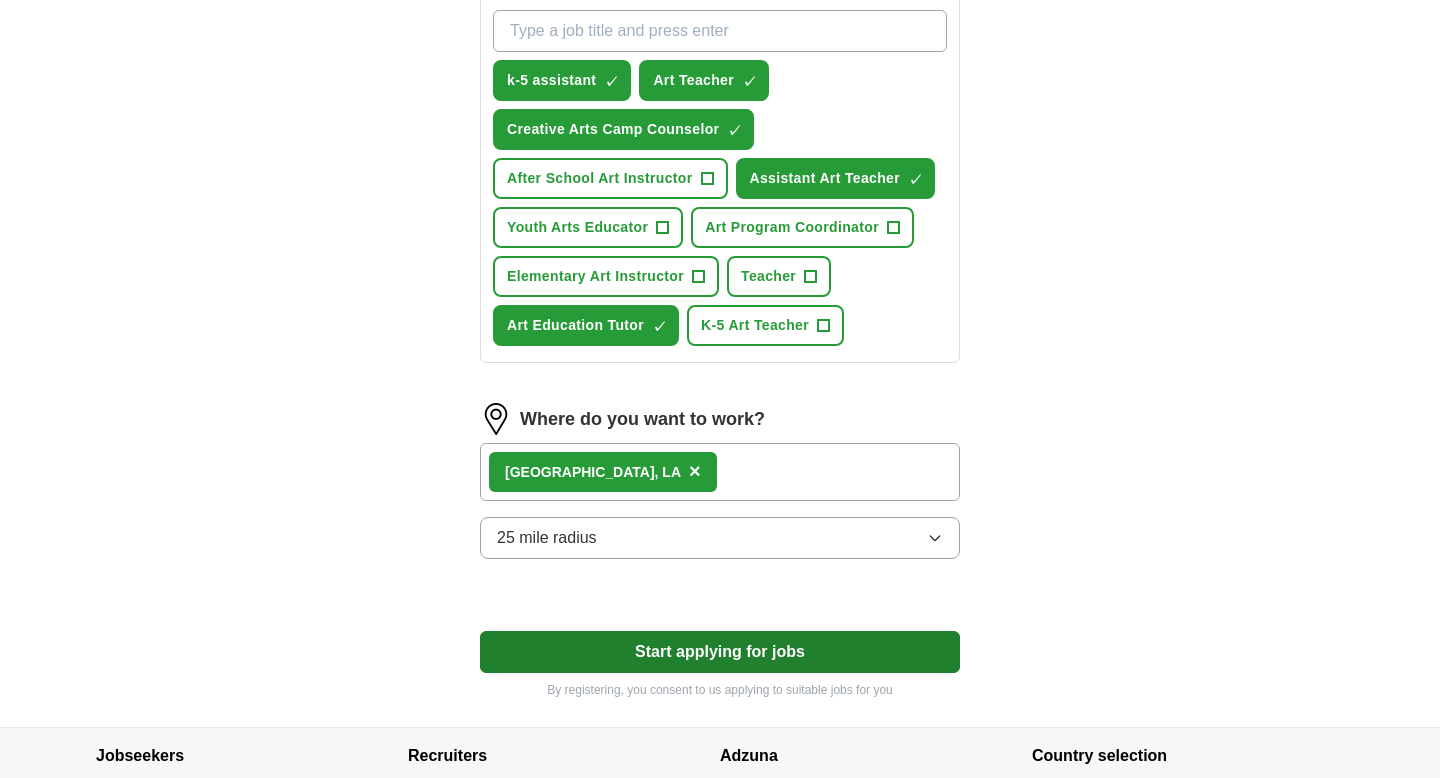 select on "**" 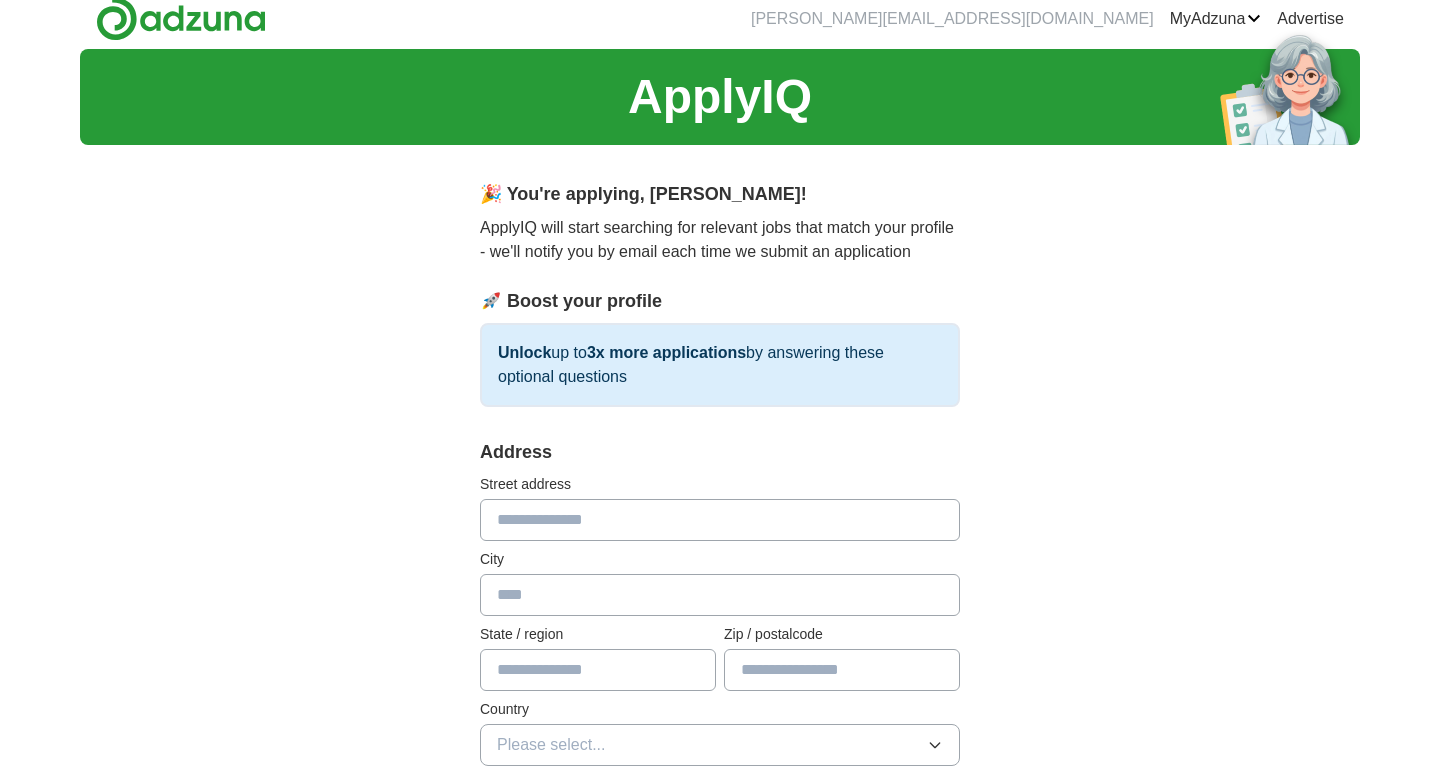 scroll, scrollTop: 0, scrollLeft: 0, axis: both 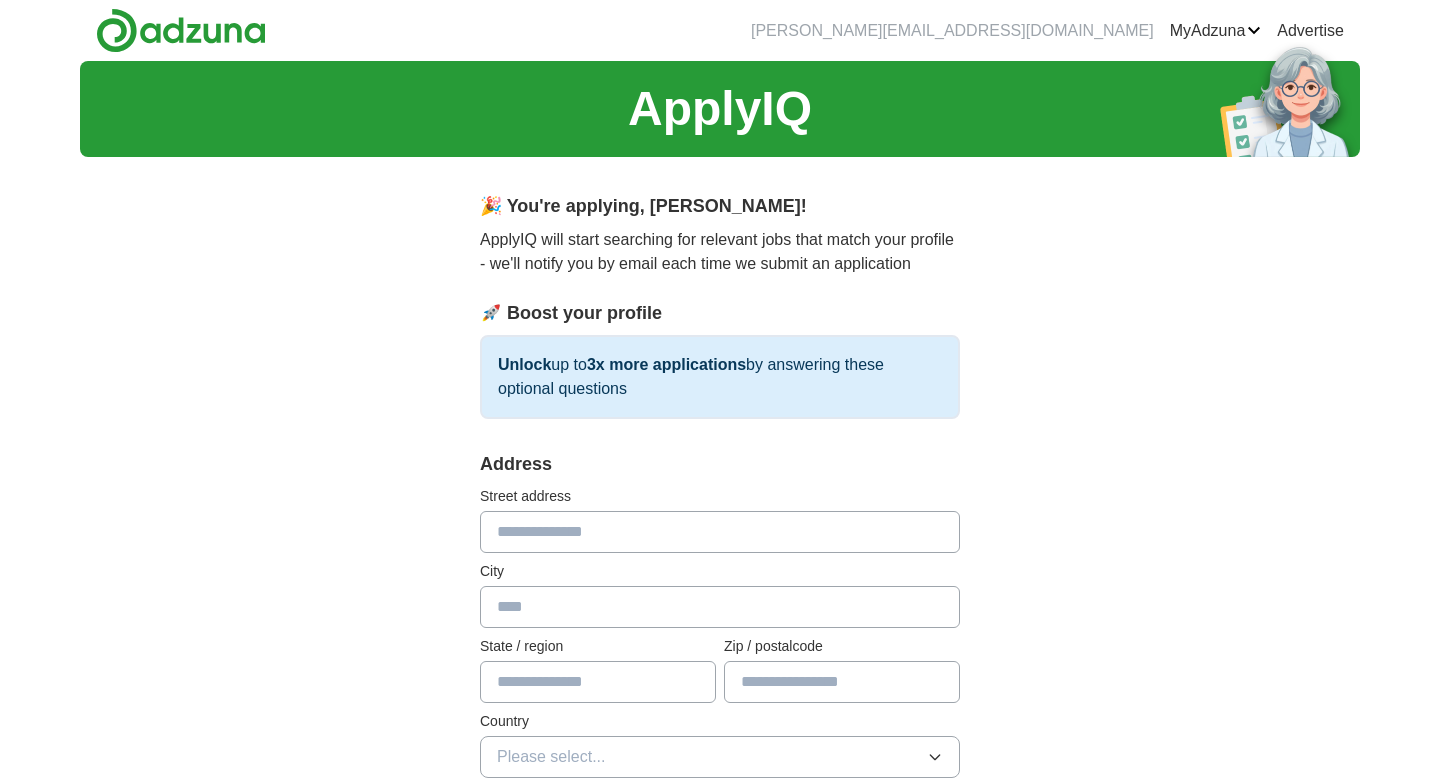 click at bounding box center (720, 532) 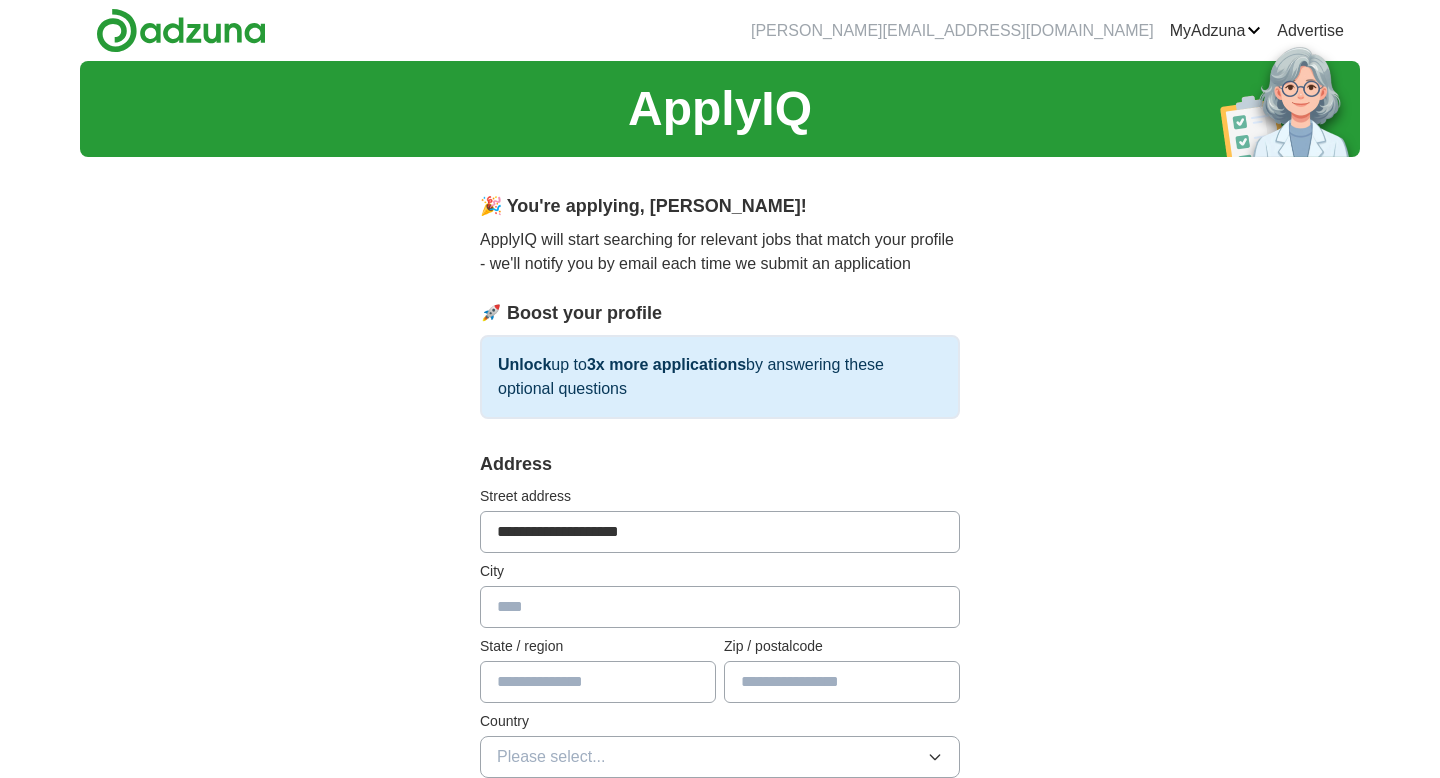 type on "**********" 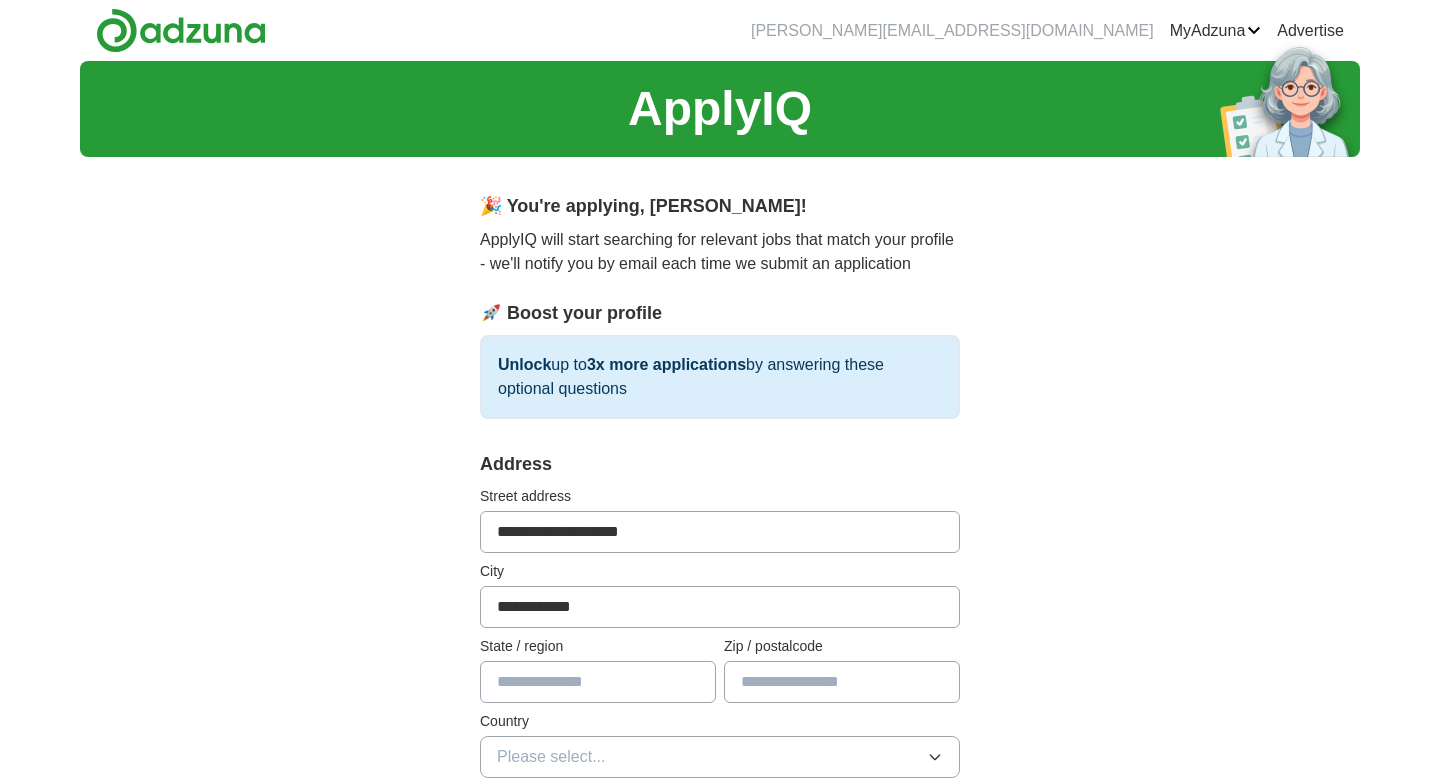 type on "**********" 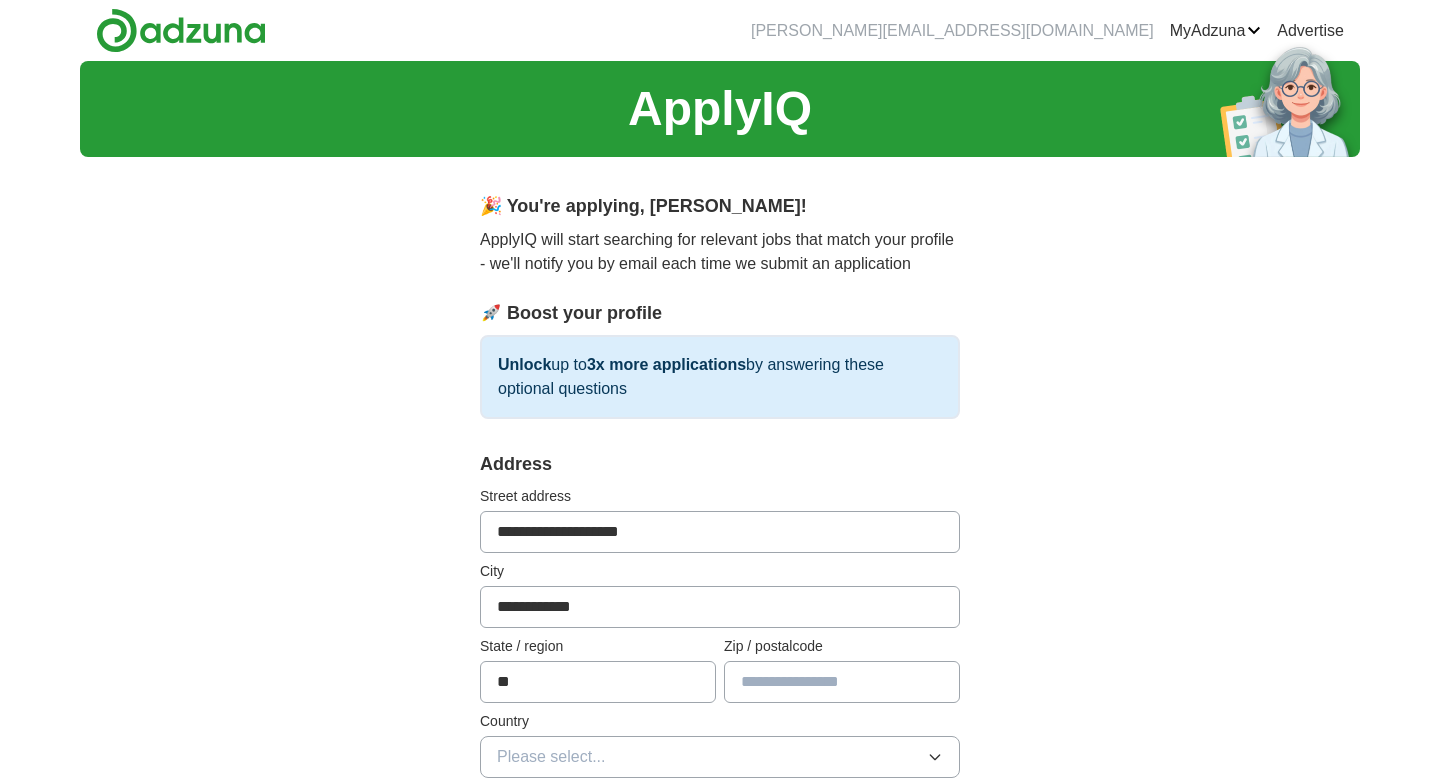 type on "**" 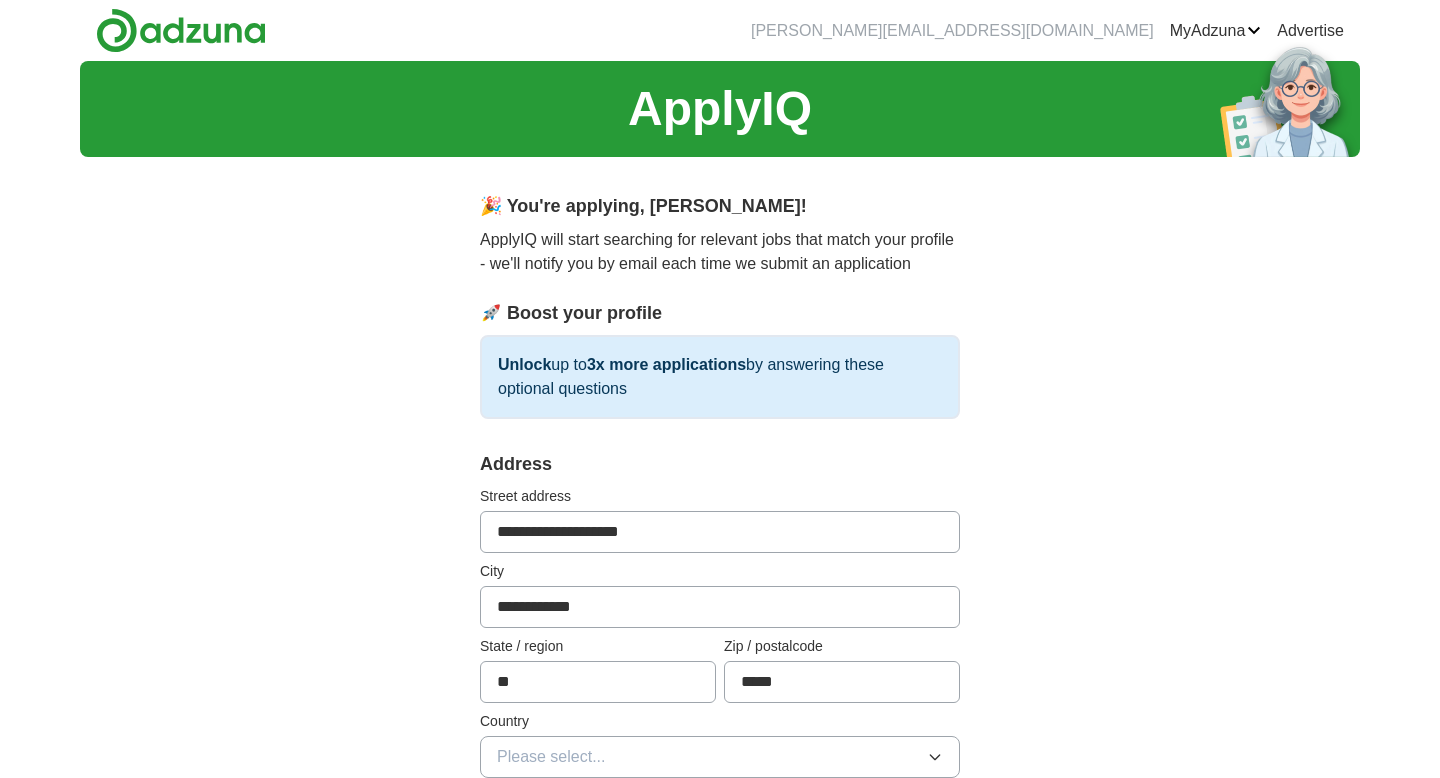 type on "*****" 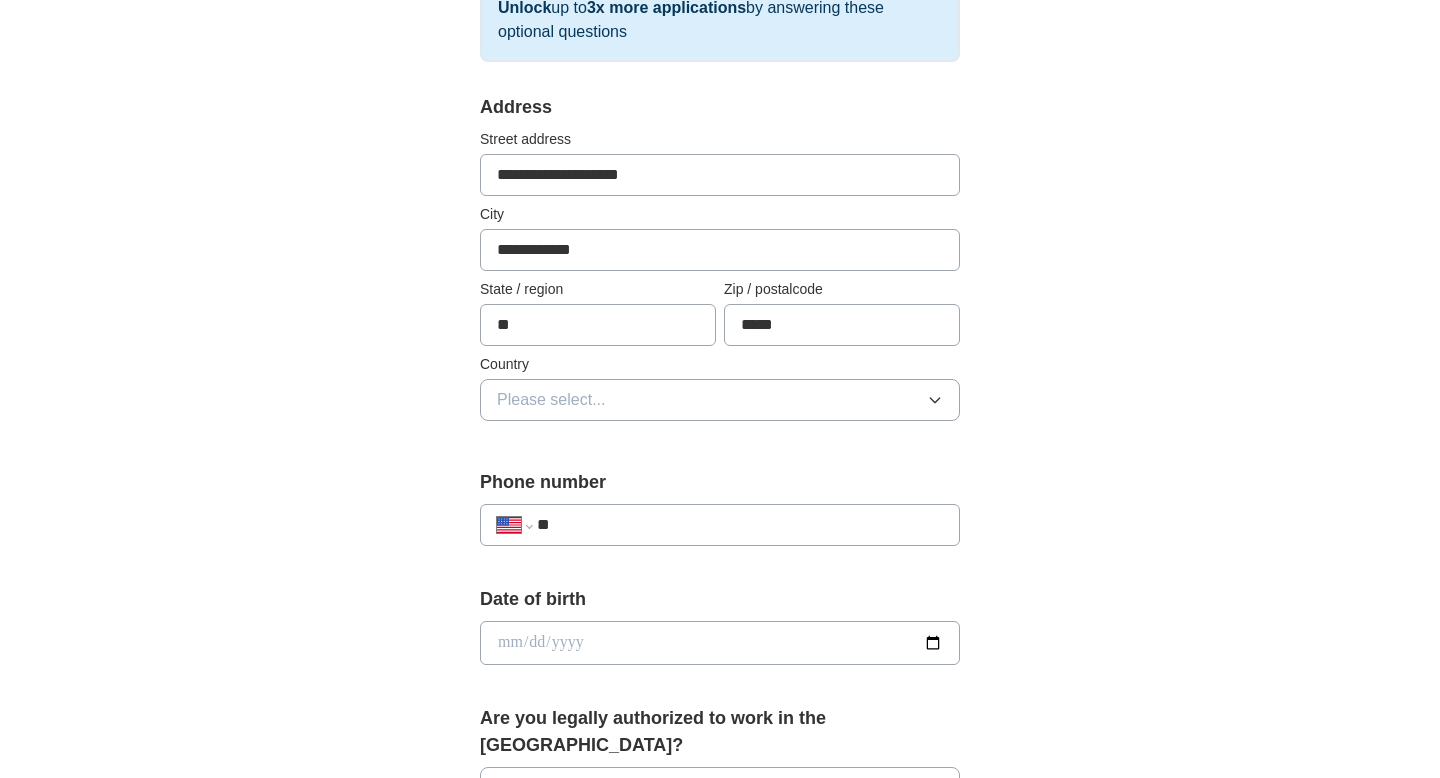 scroll, scrollTop: 392, scrollLeft: 0, axis: vertical 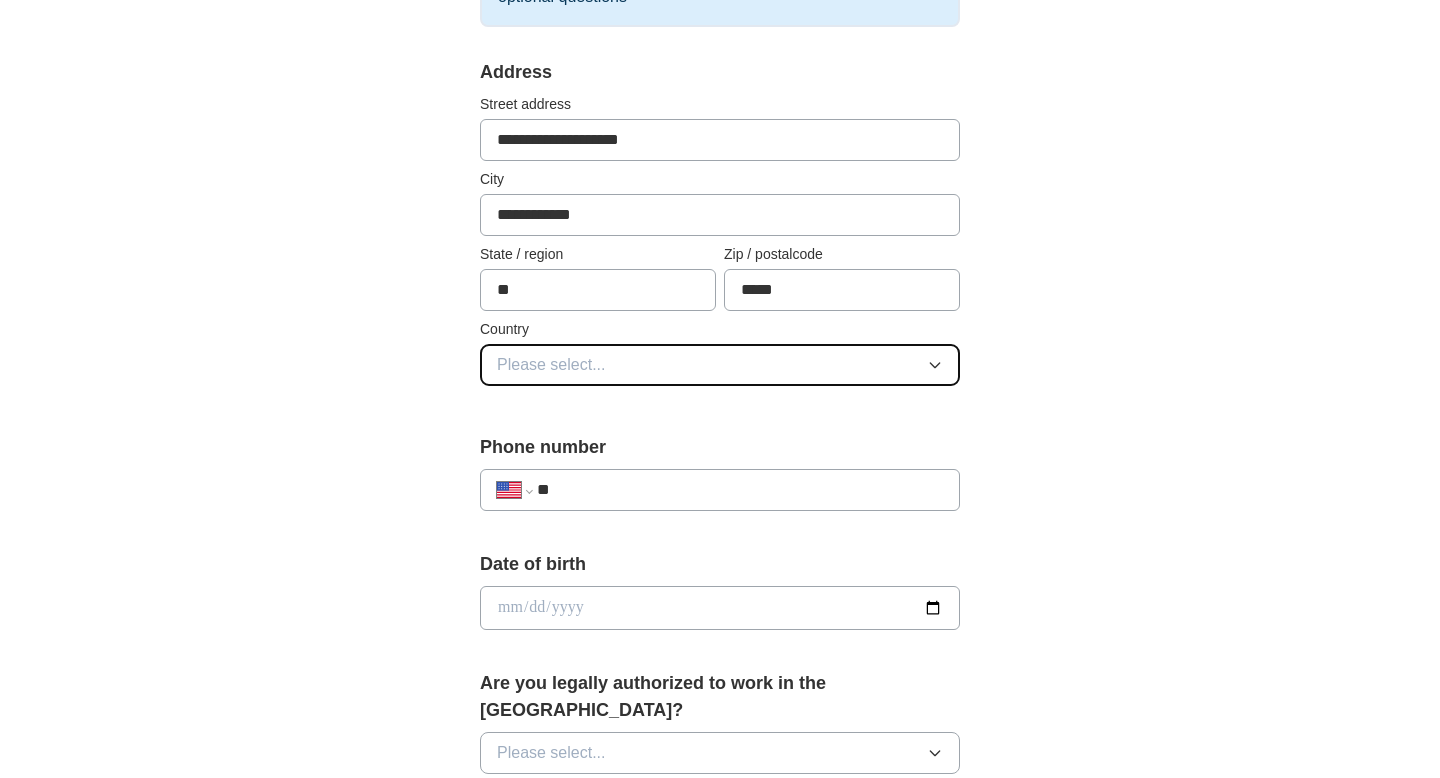 click on "Please select..." at bounding box center (720, 365) 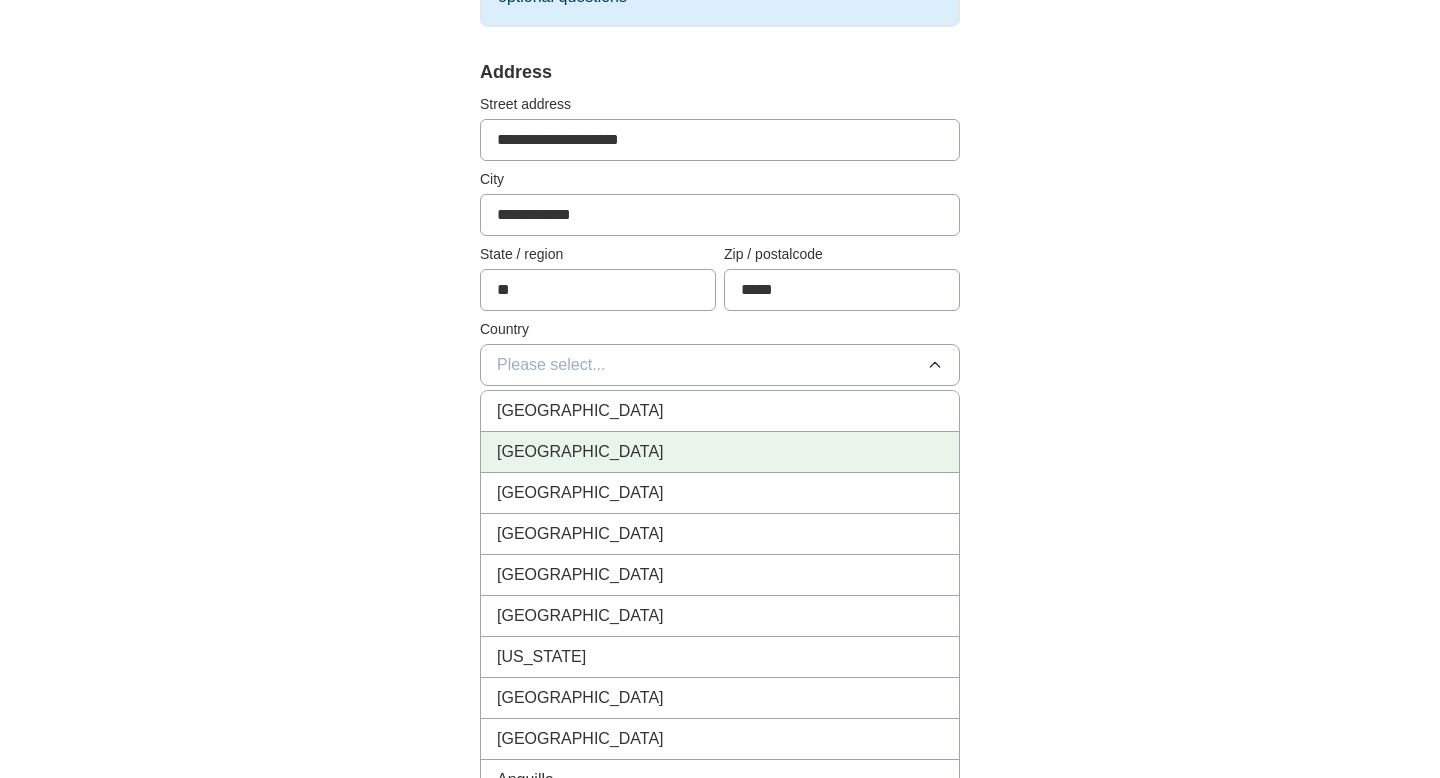 click on "[GEOGRAPHIC_DATA]" at bounding box center [720, 452] 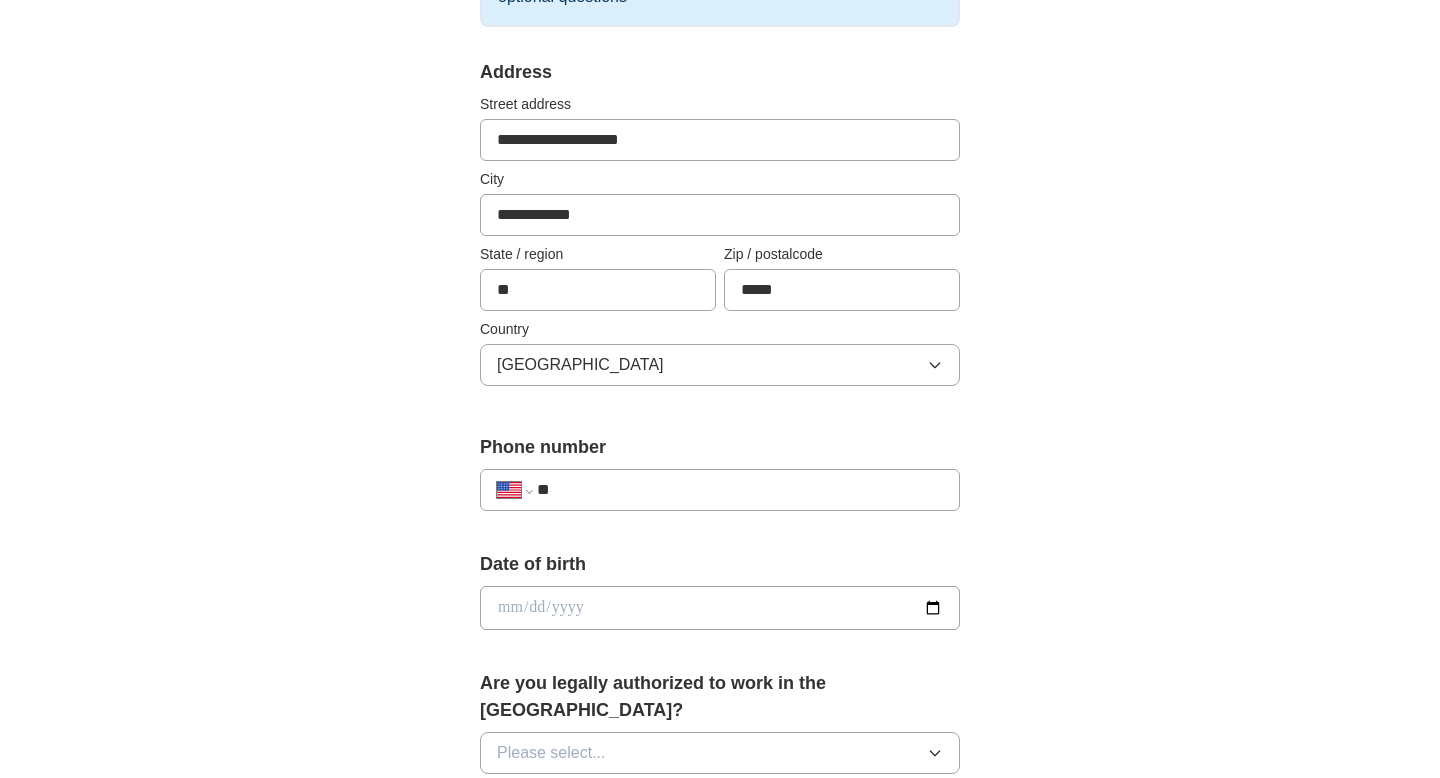 click on "**" at bounding box center [740, 490] 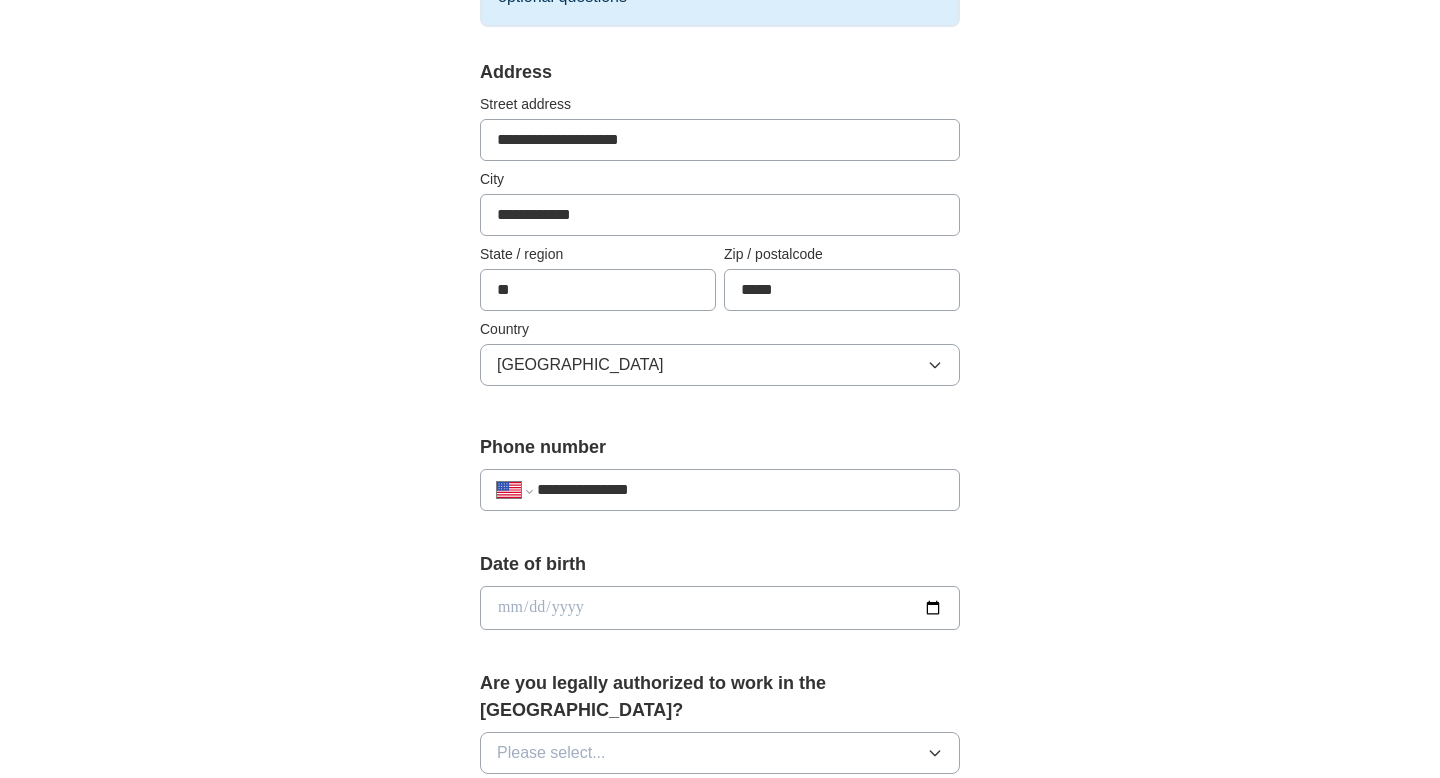 type on "**********" 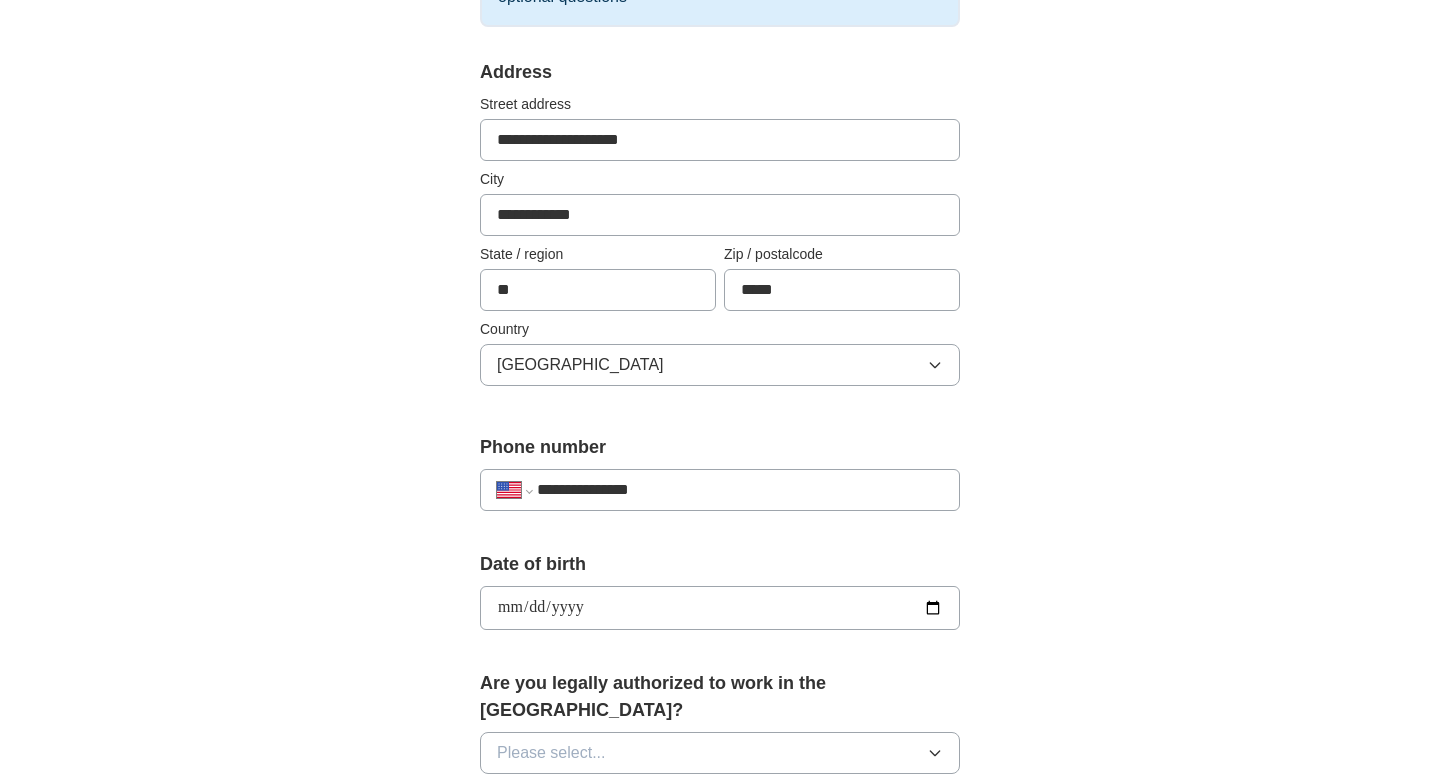 type on "**********" 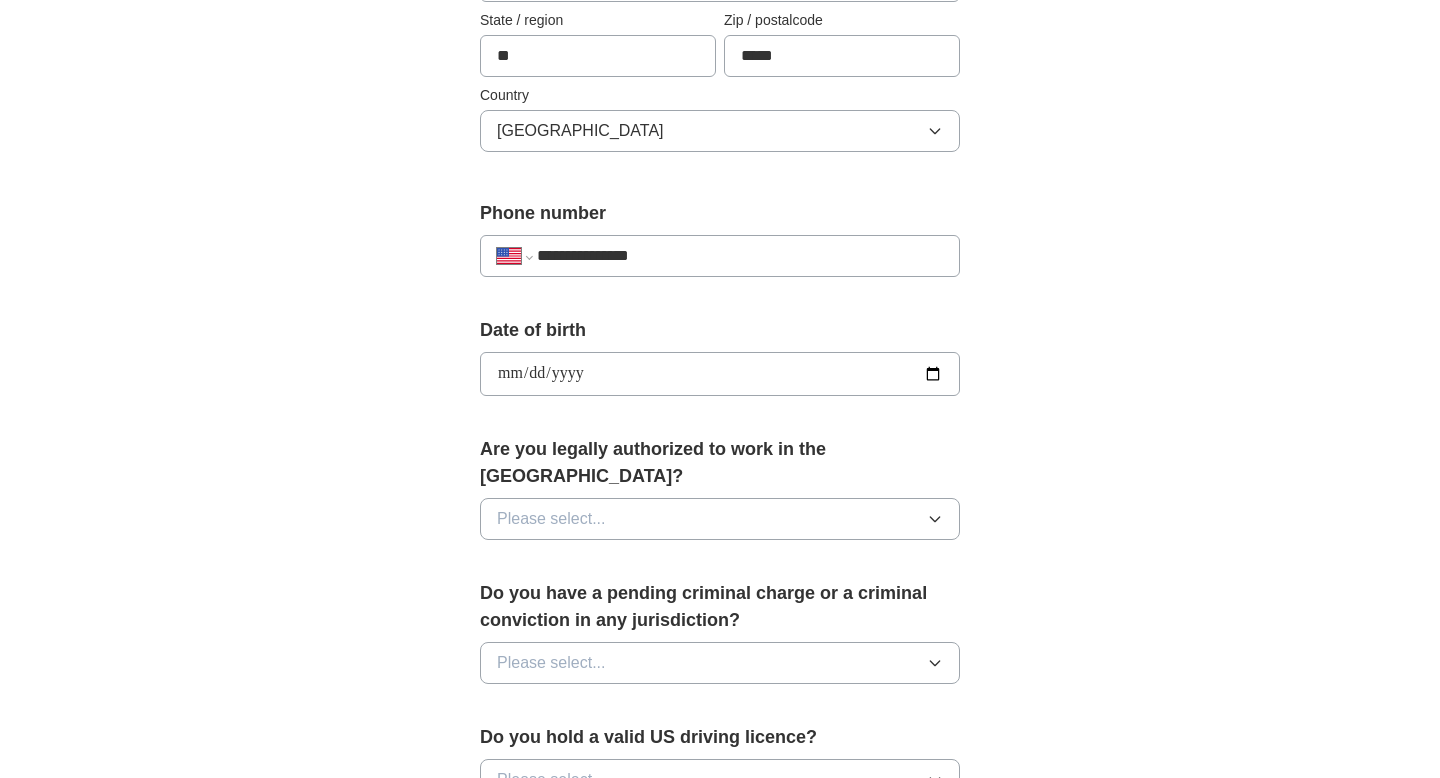 scroll, scrollTop: 702, scrollLeft: 0, axis: vertical 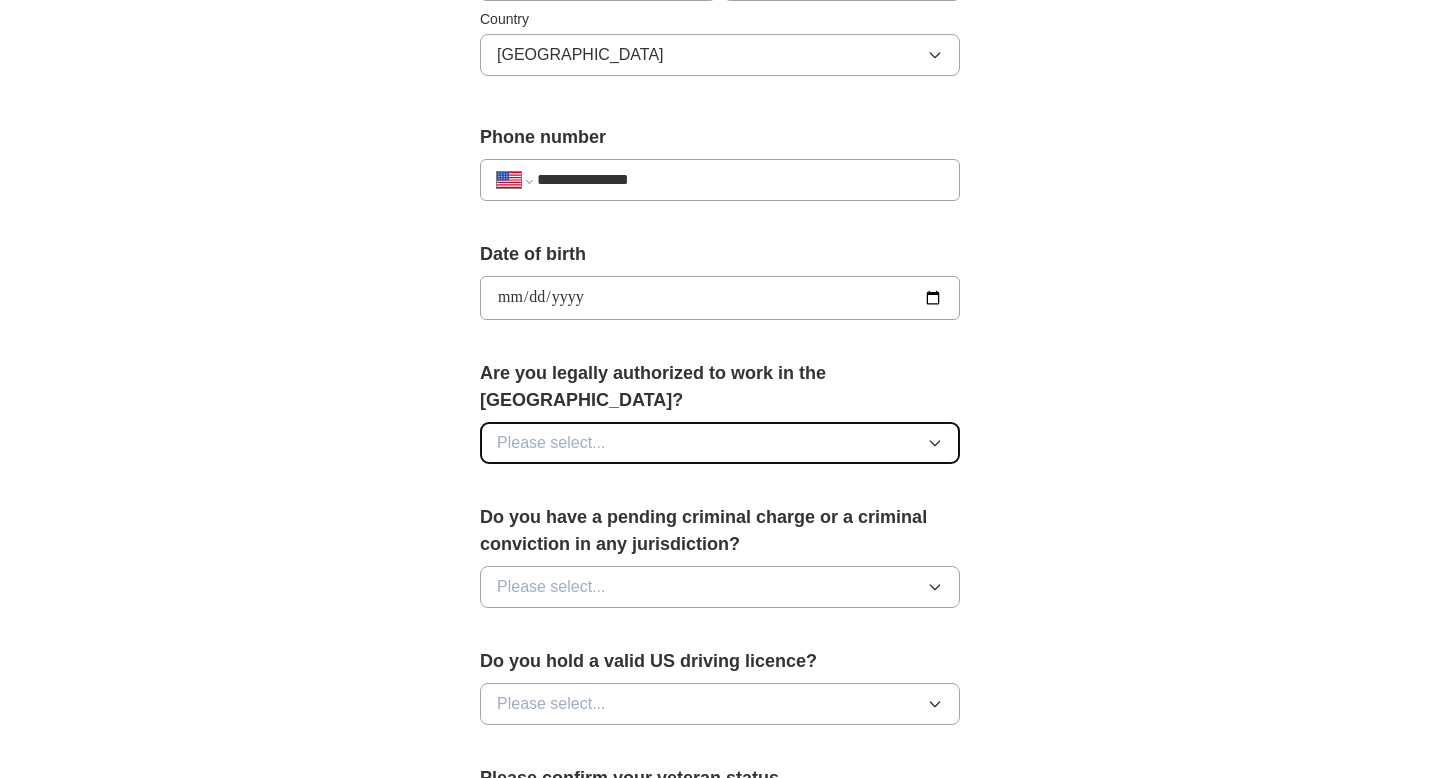 click on "Please select..." at bounding box center [720, 443] 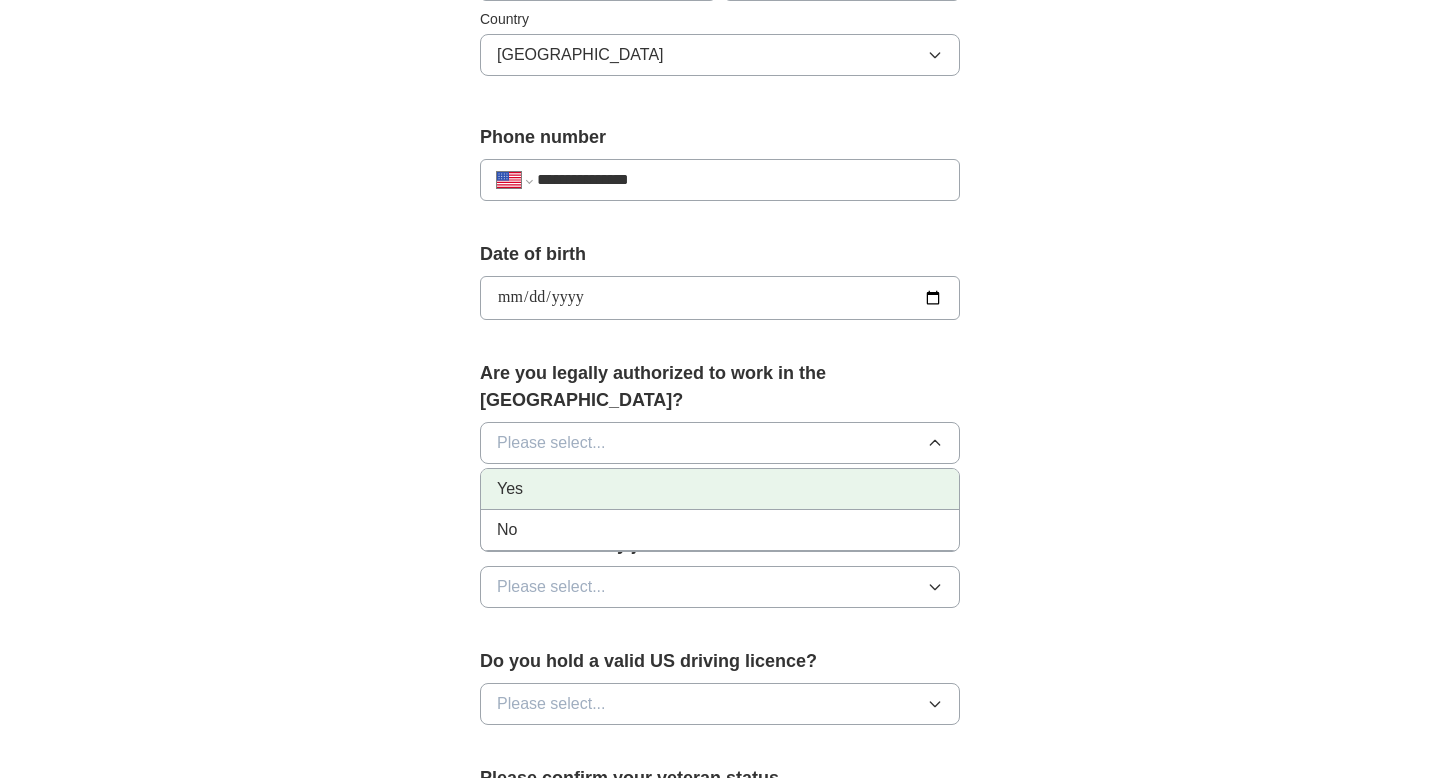 click on "Yes" at bounding box center (720, 489) 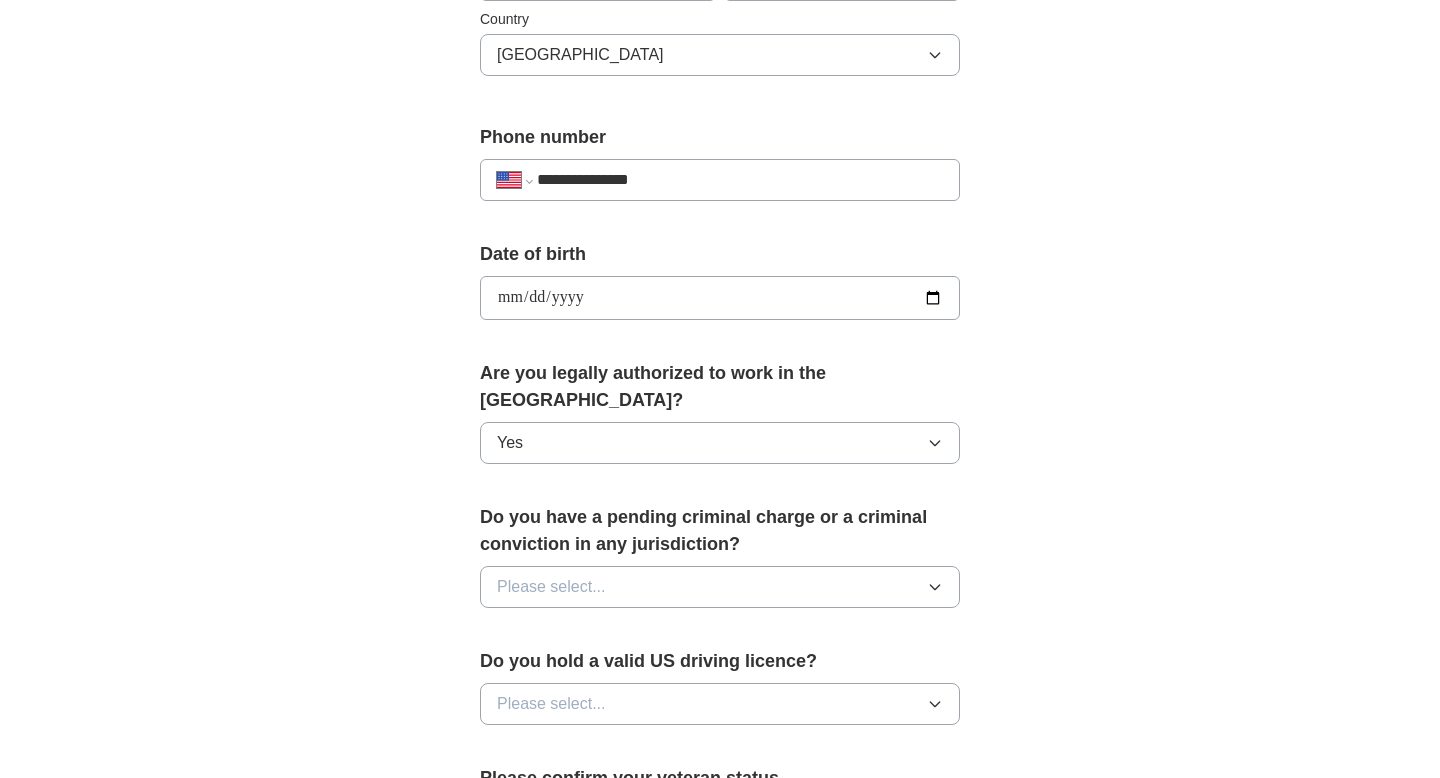click on "**********" at bounding box center (720, 323) 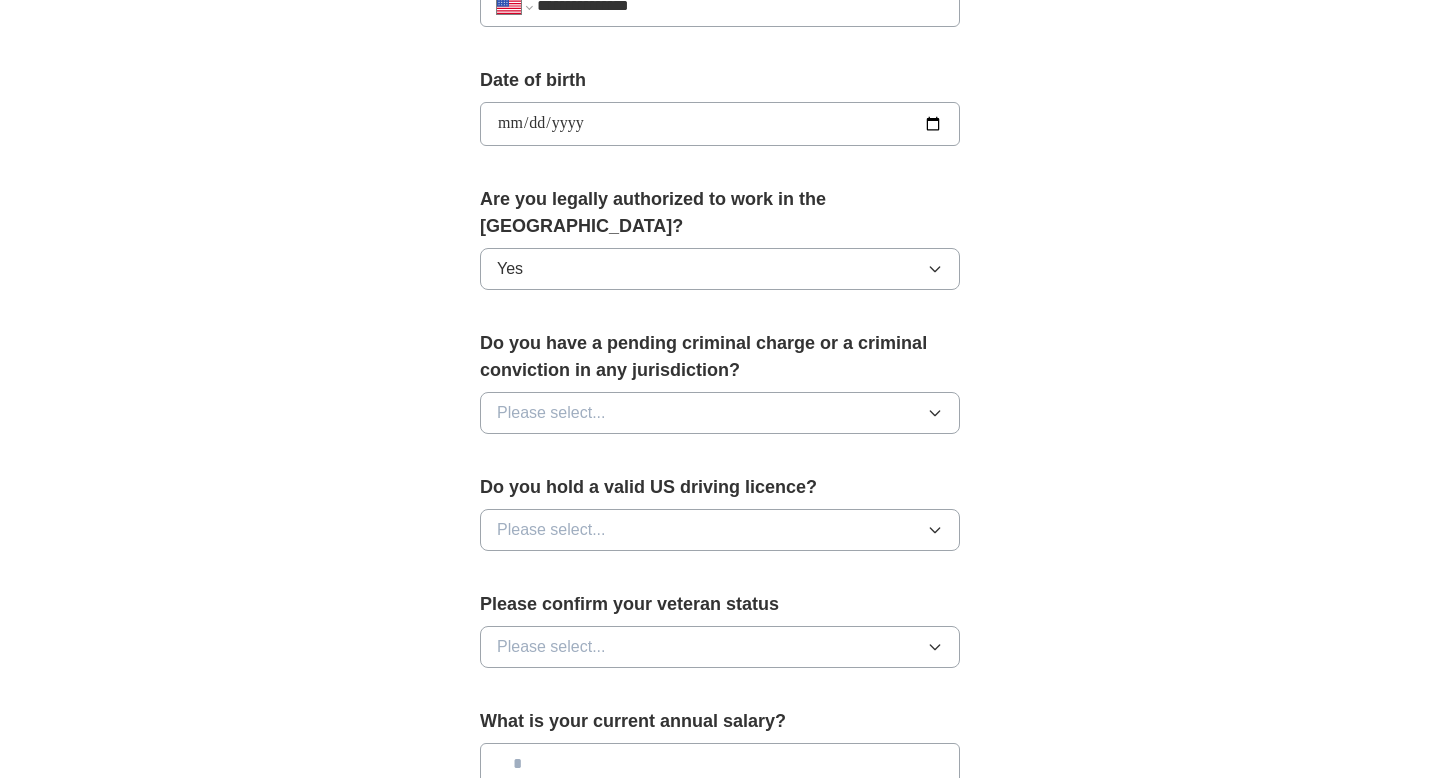 scroll, scrollTop: 882, scrollLeft: 0, axis: vertical 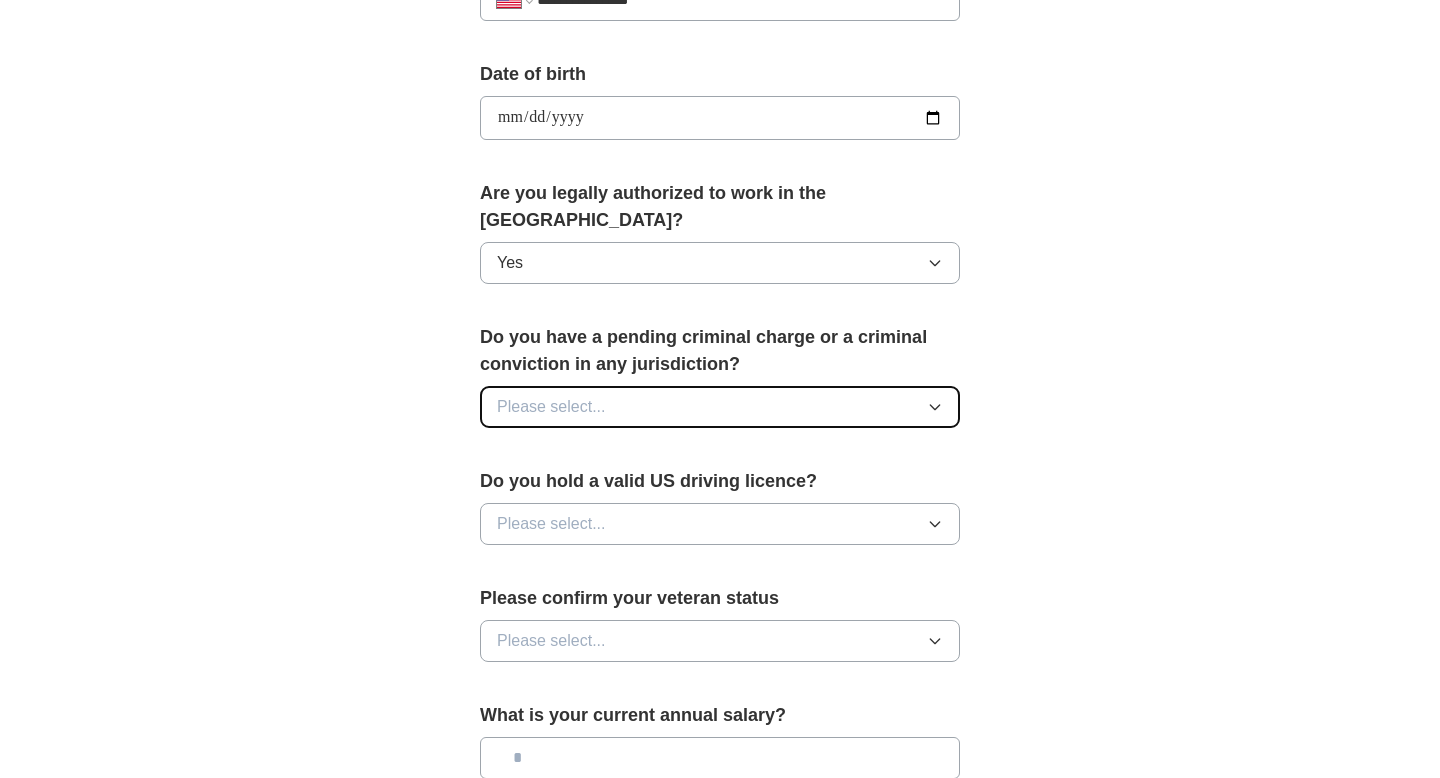 click 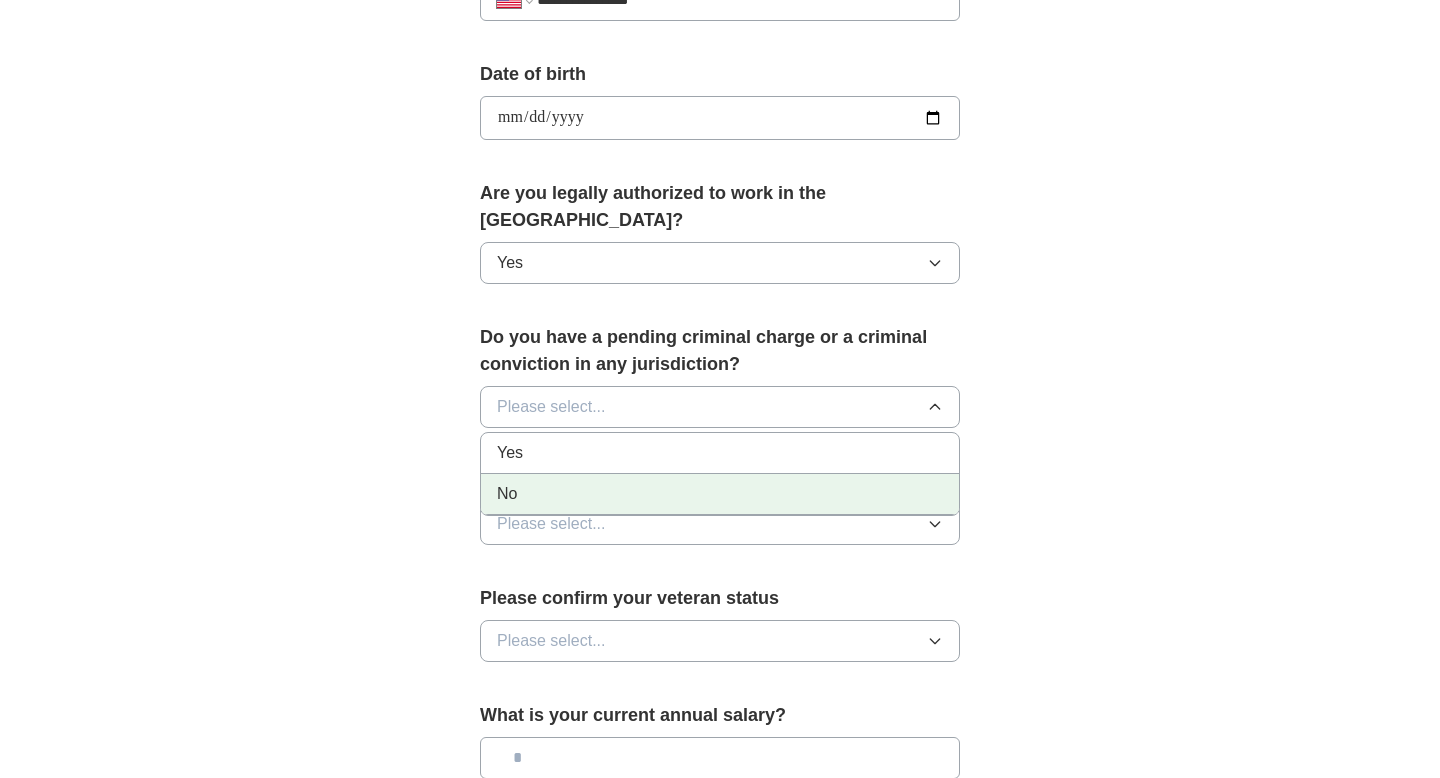 click on "No" at bounding box center [720, 494] 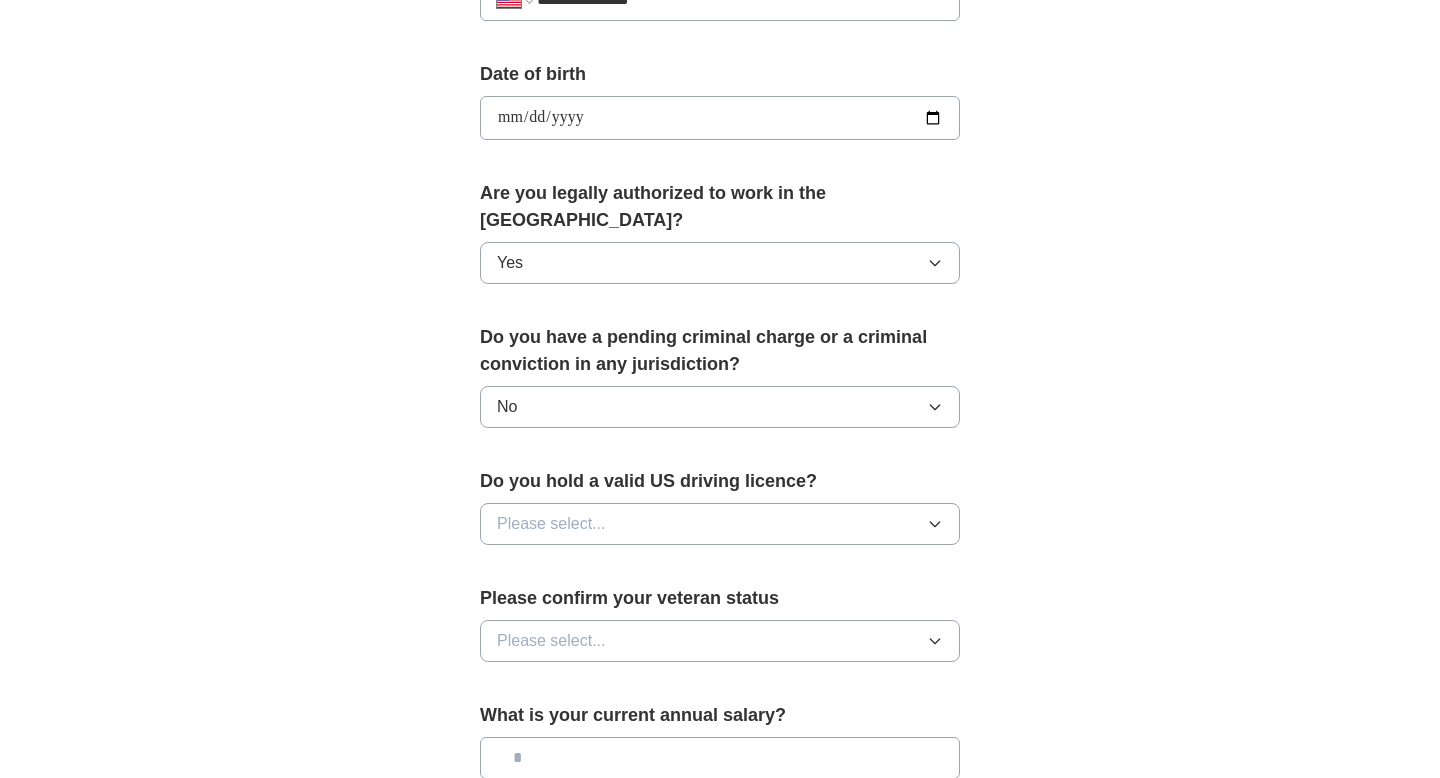 click on "**********" at bounding box center [720, 143] 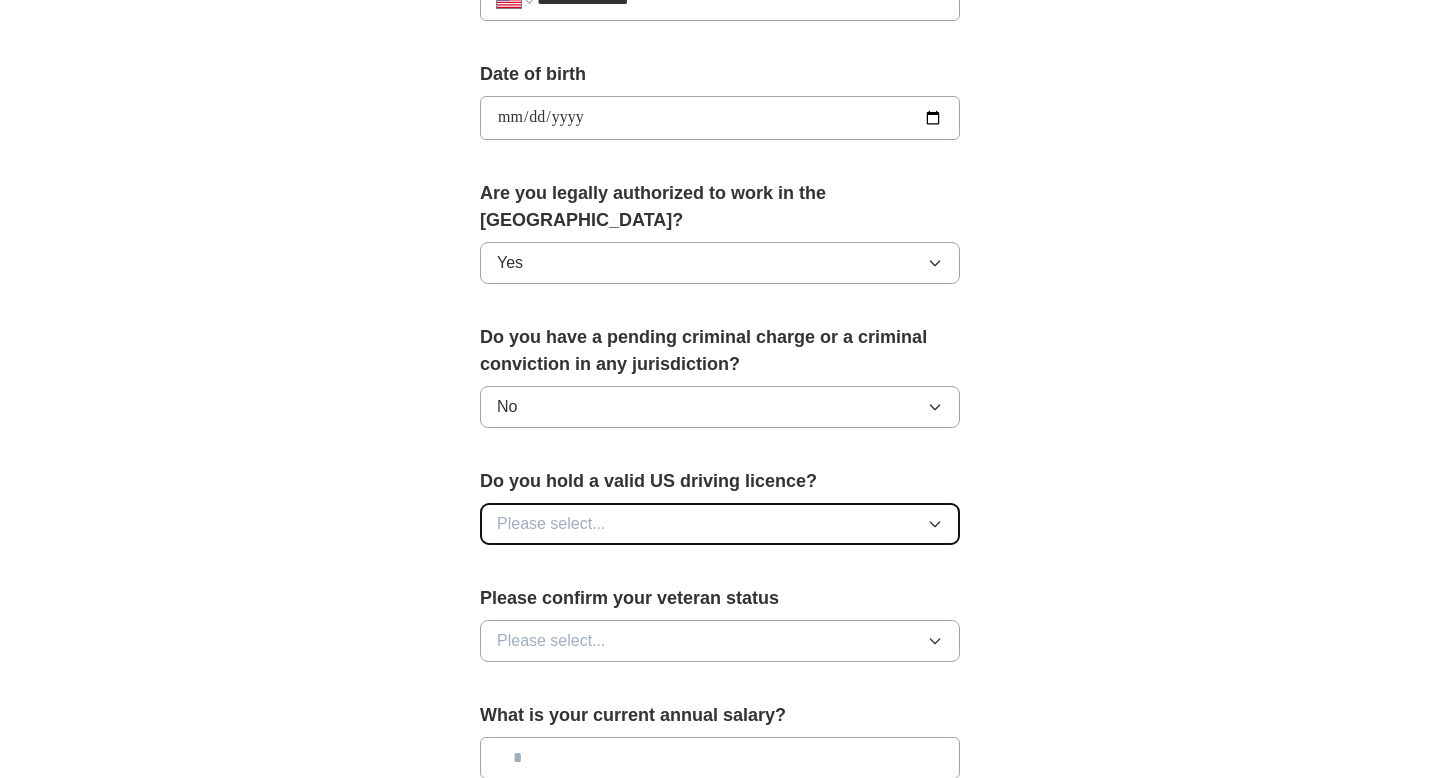 click 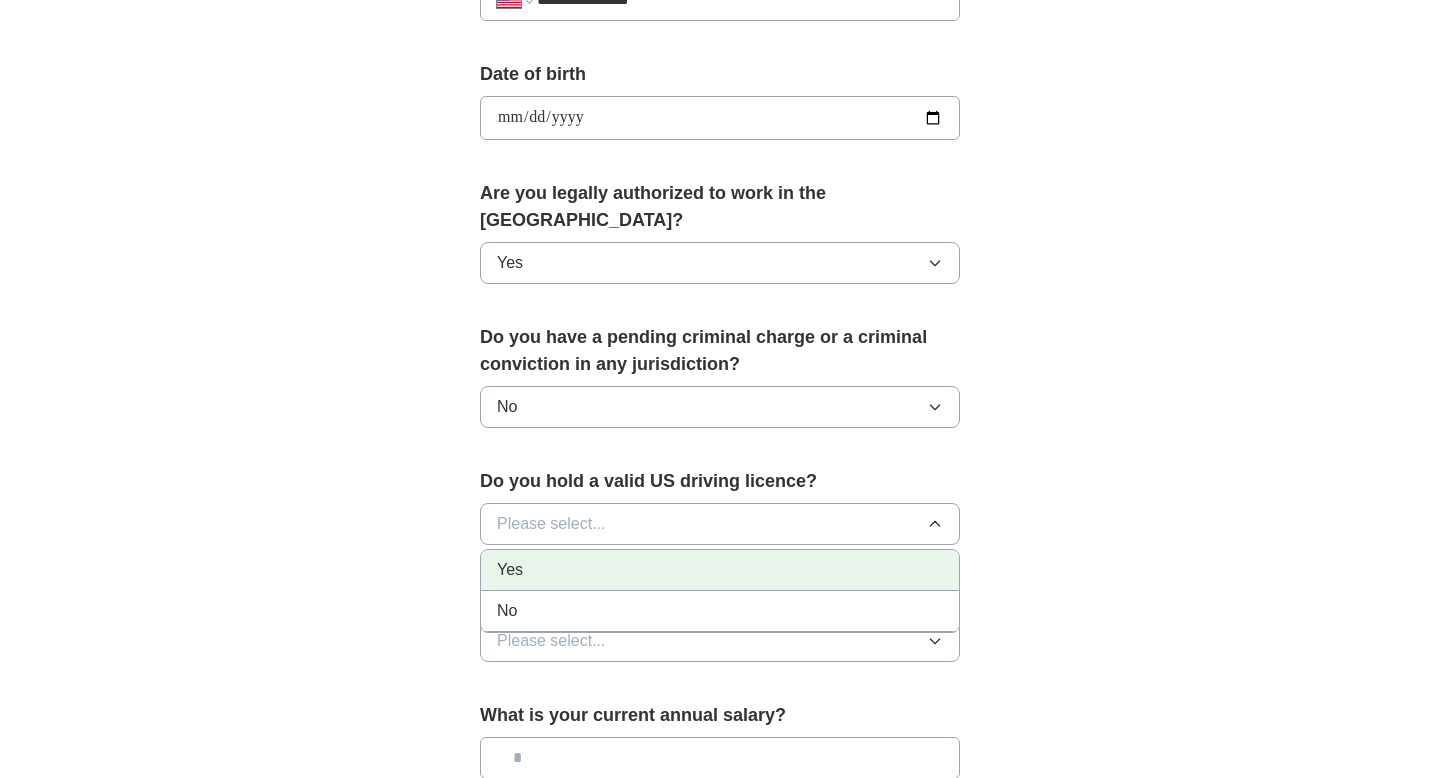 click on "Yes" at bounding box center (720, 570) 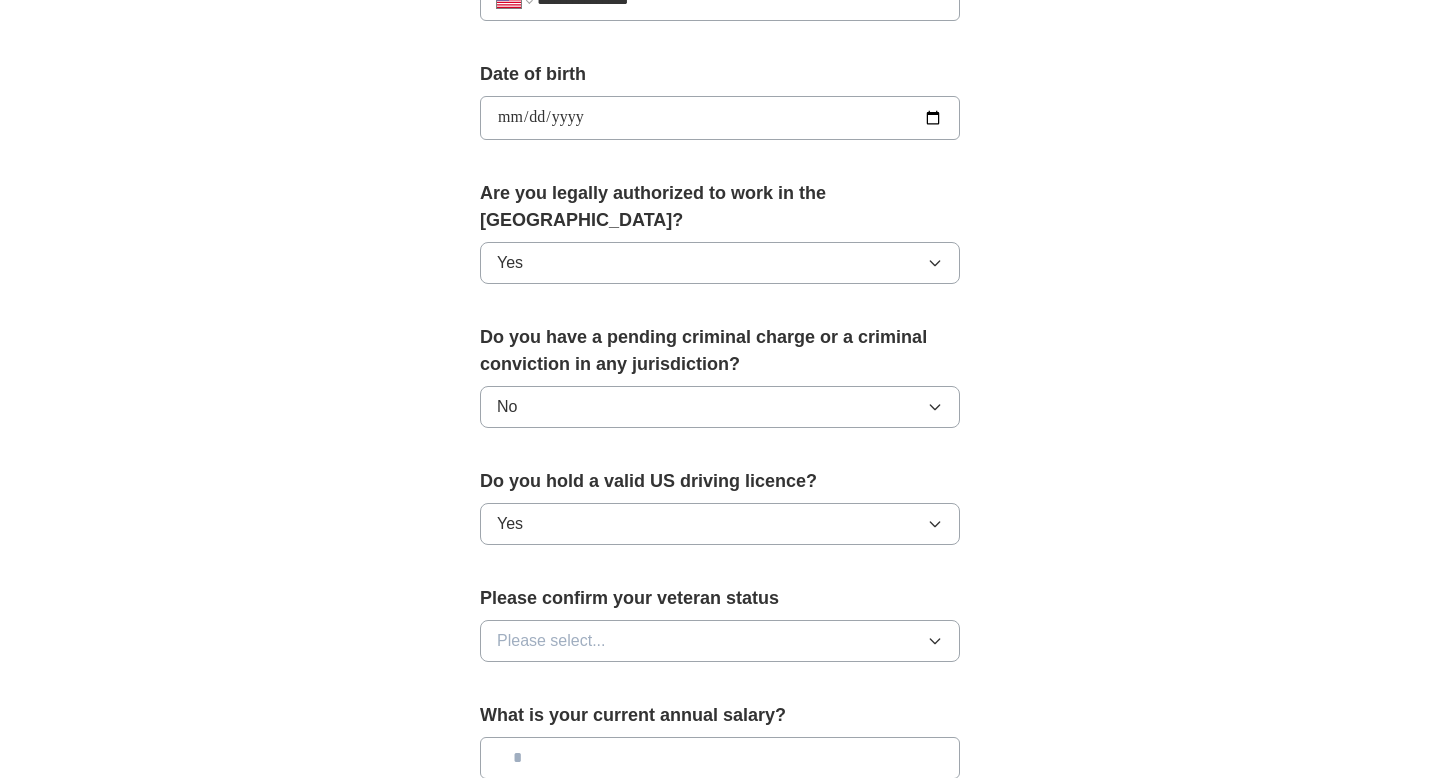 click on "**********" at bounding box center [720, 143] 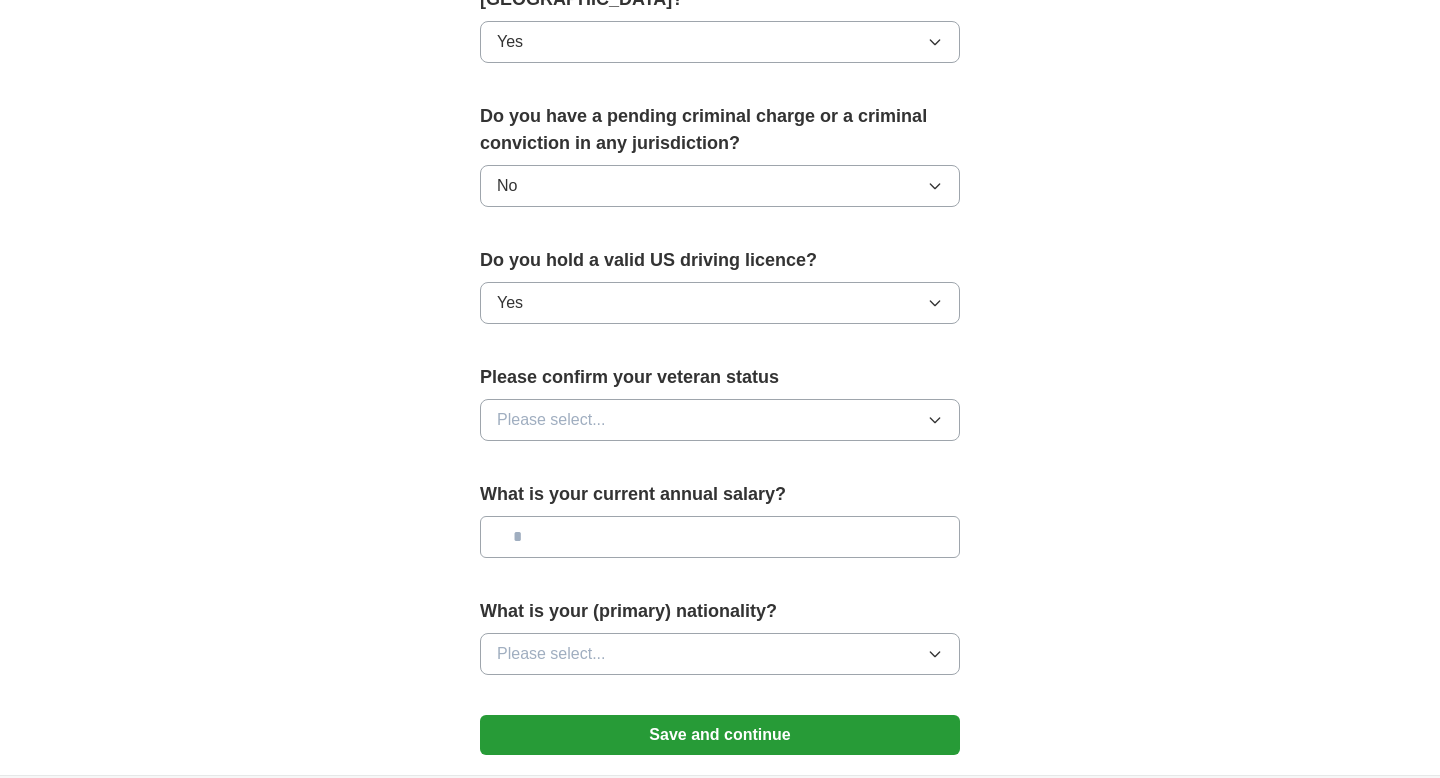 scroll, scrollTop: 1122, scrollLeft: 0, axis: vertical 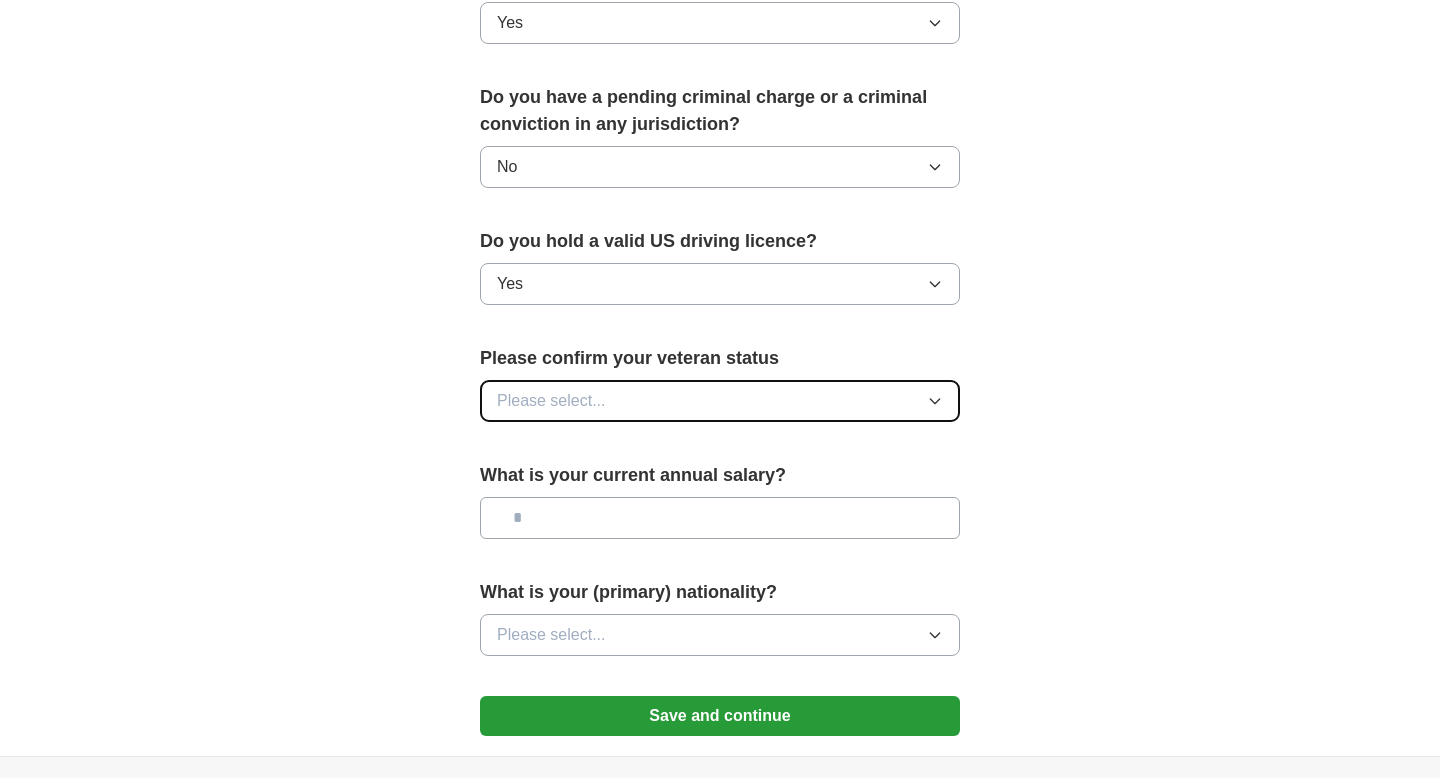 click on "Please select..." at bounding box center (720, 401) 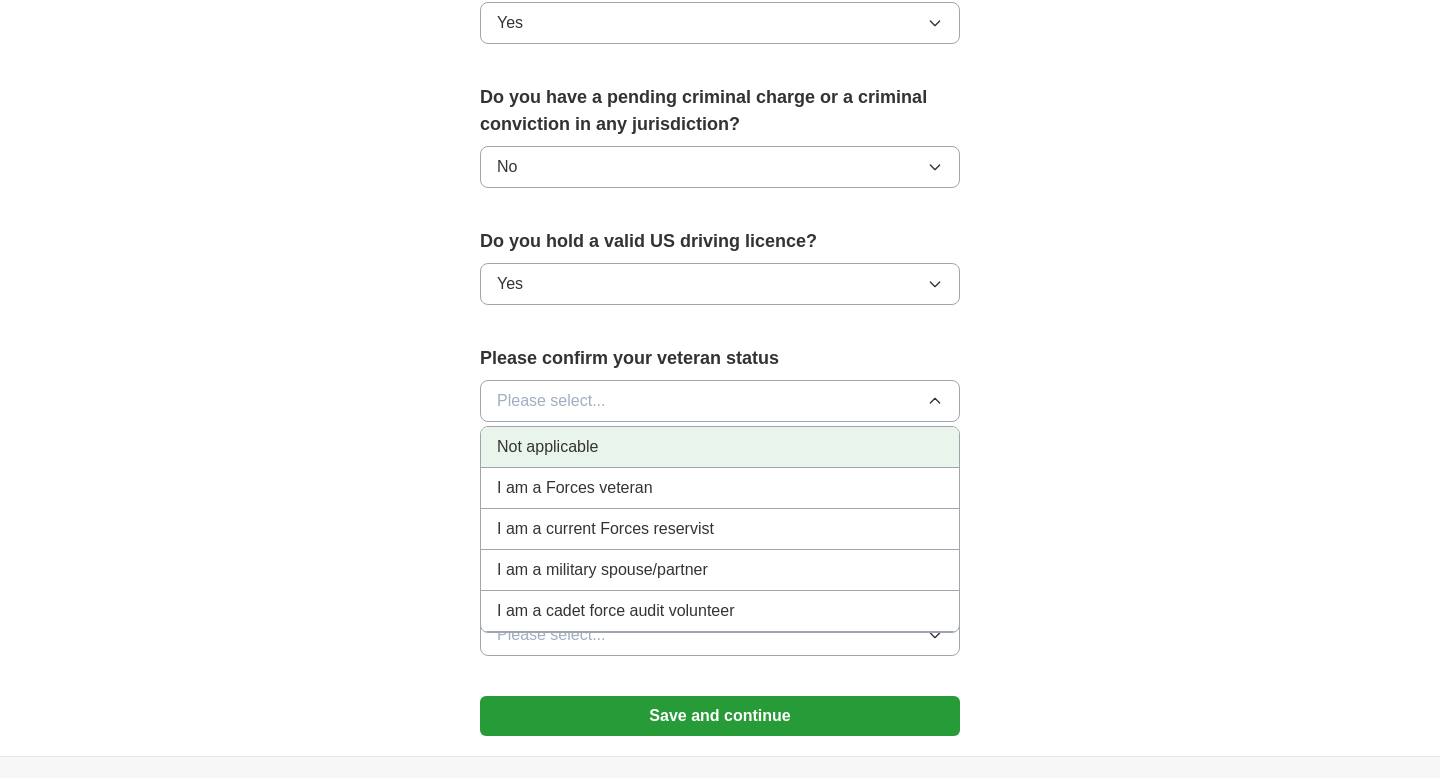 click on "Not applicable" at bounding box center (720, 447) 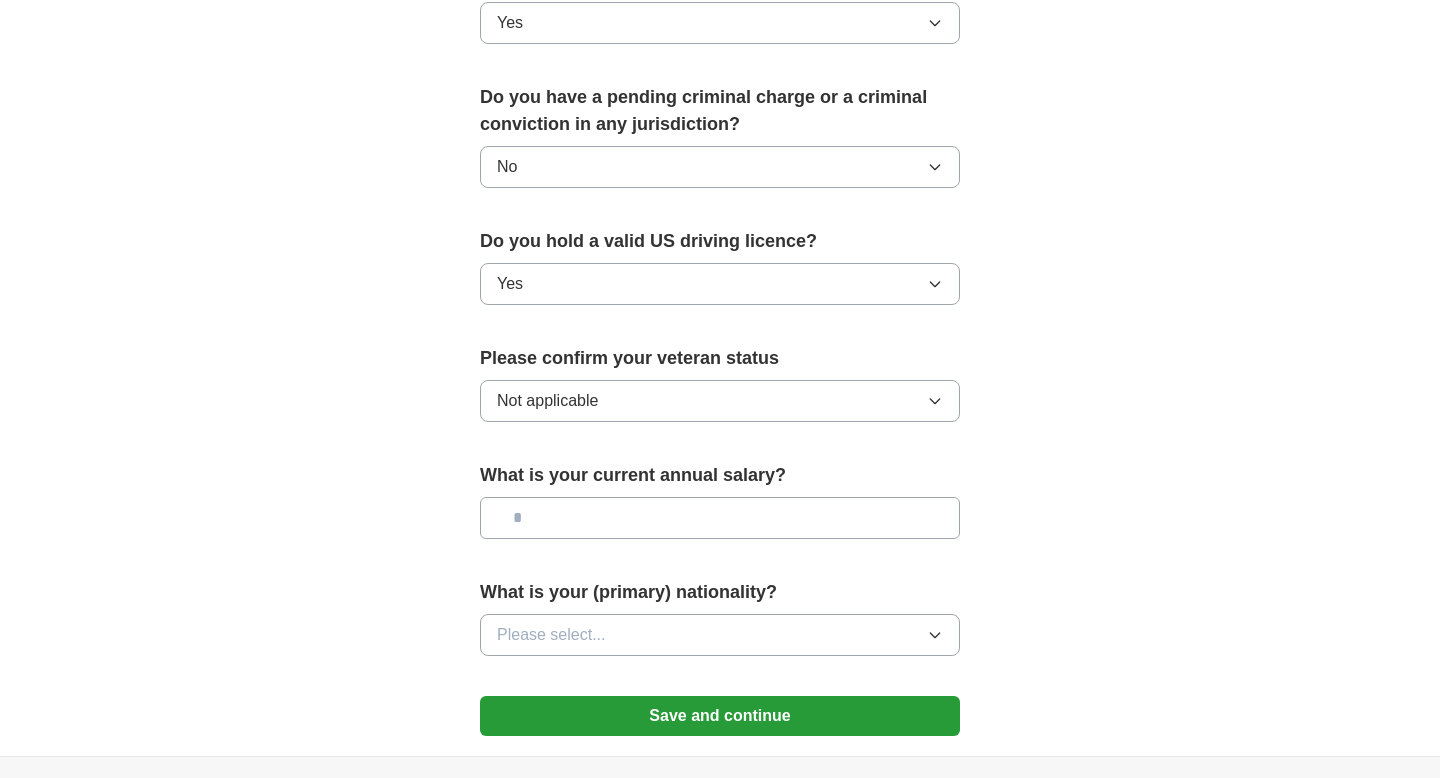 click on "**********" at bounding box center [720, -153] 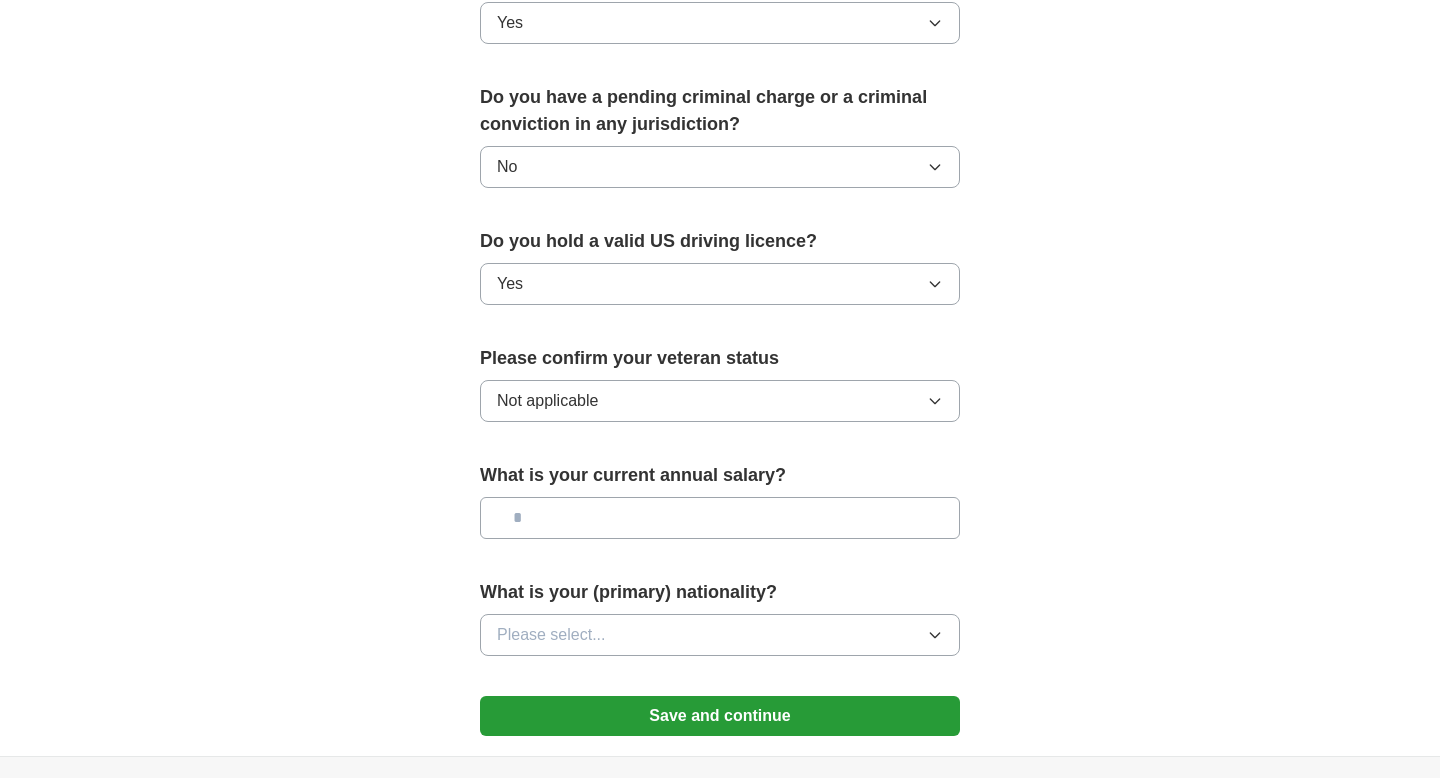 click at bounding box center (720, 518) 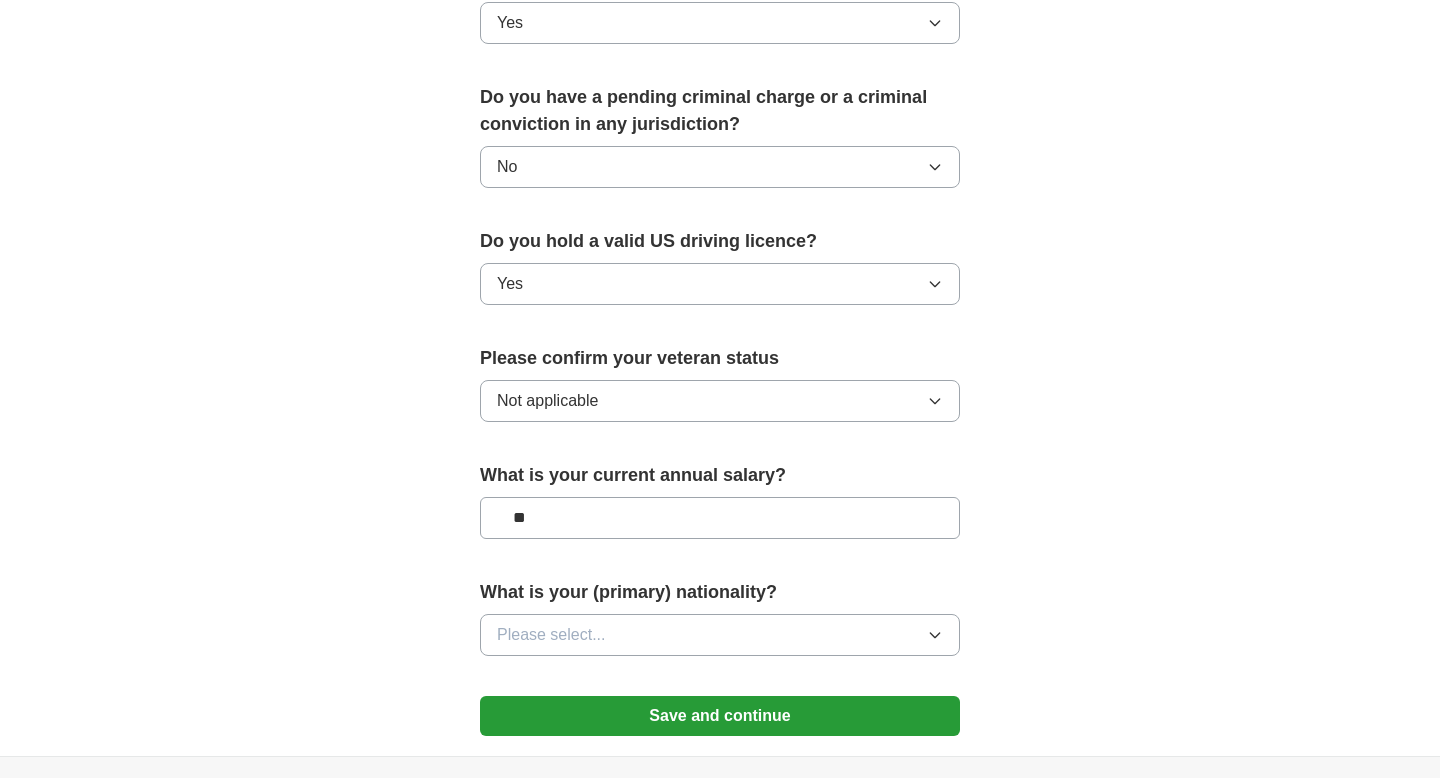 type 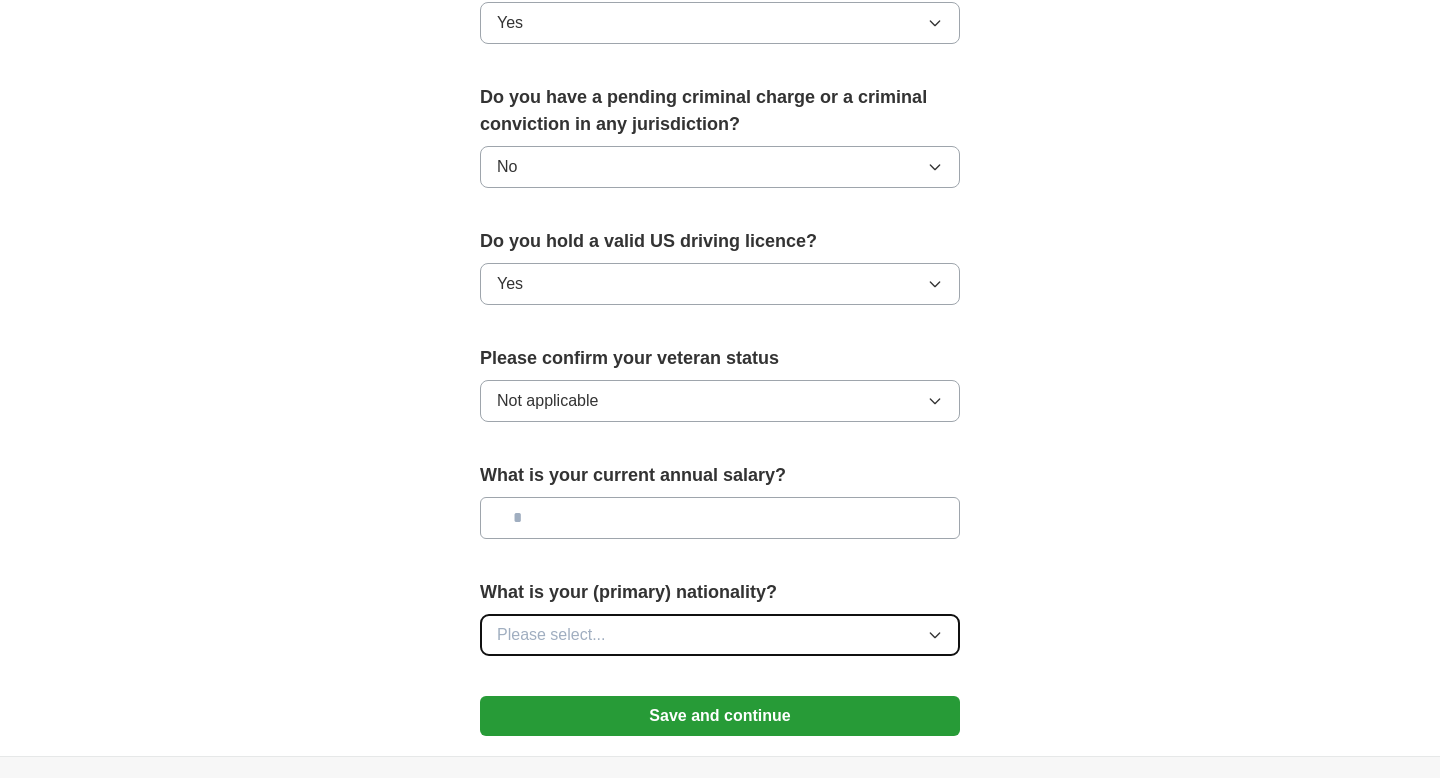 click on "Please select..." at bounding box center [720, 635] 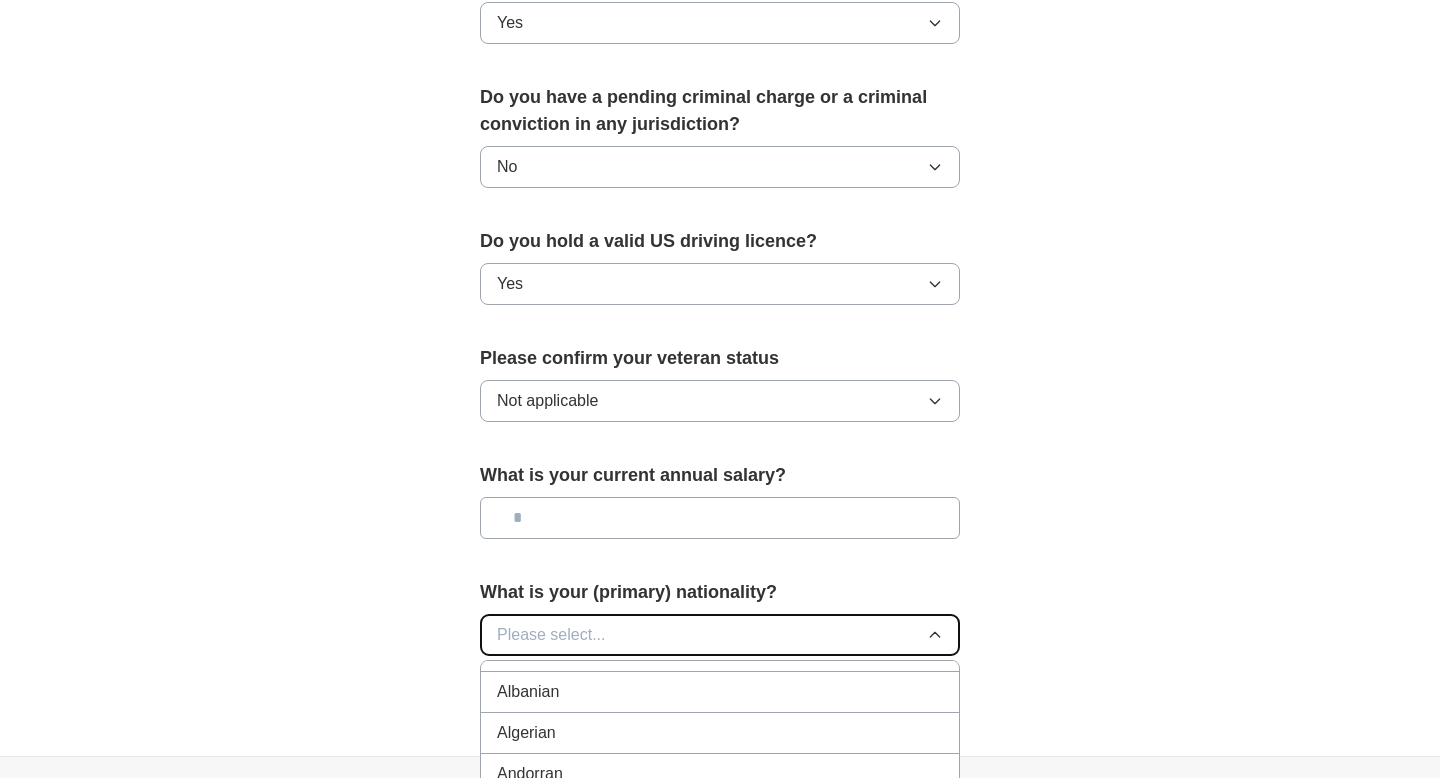 scroll, scrollTop: 0, scrollLeft: 0, axis: both 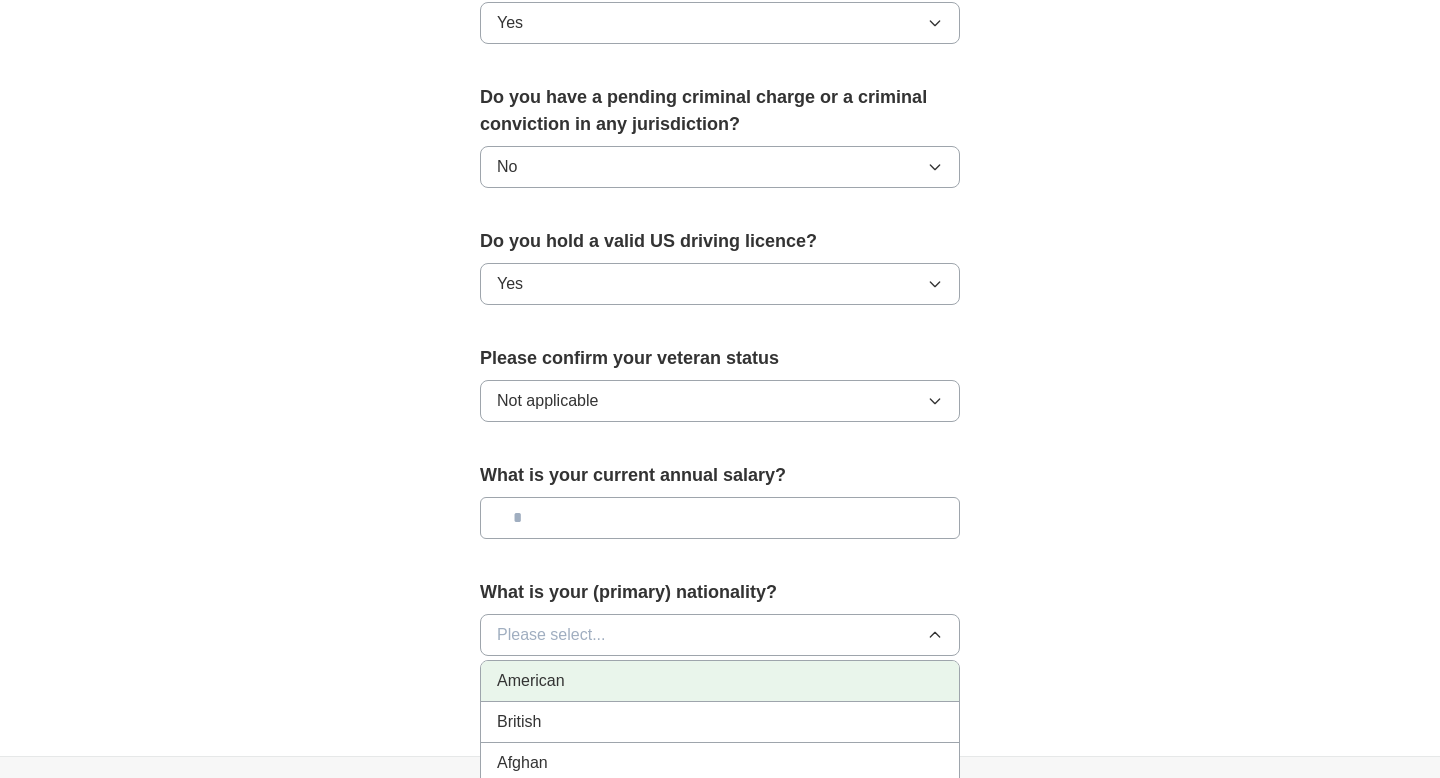 click on "American" at bounding box center (720, 681) 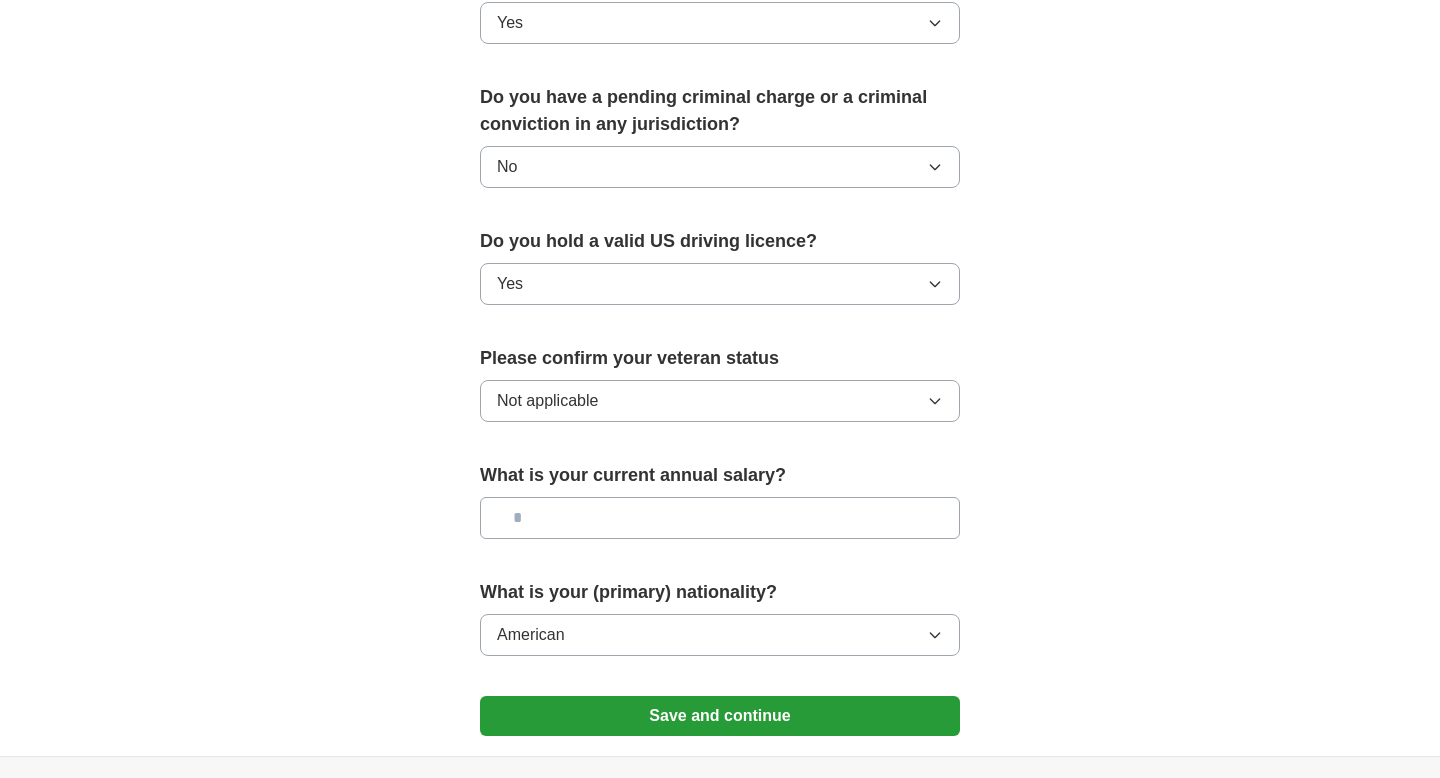 click on "**********" at bounding box center [720, -97] 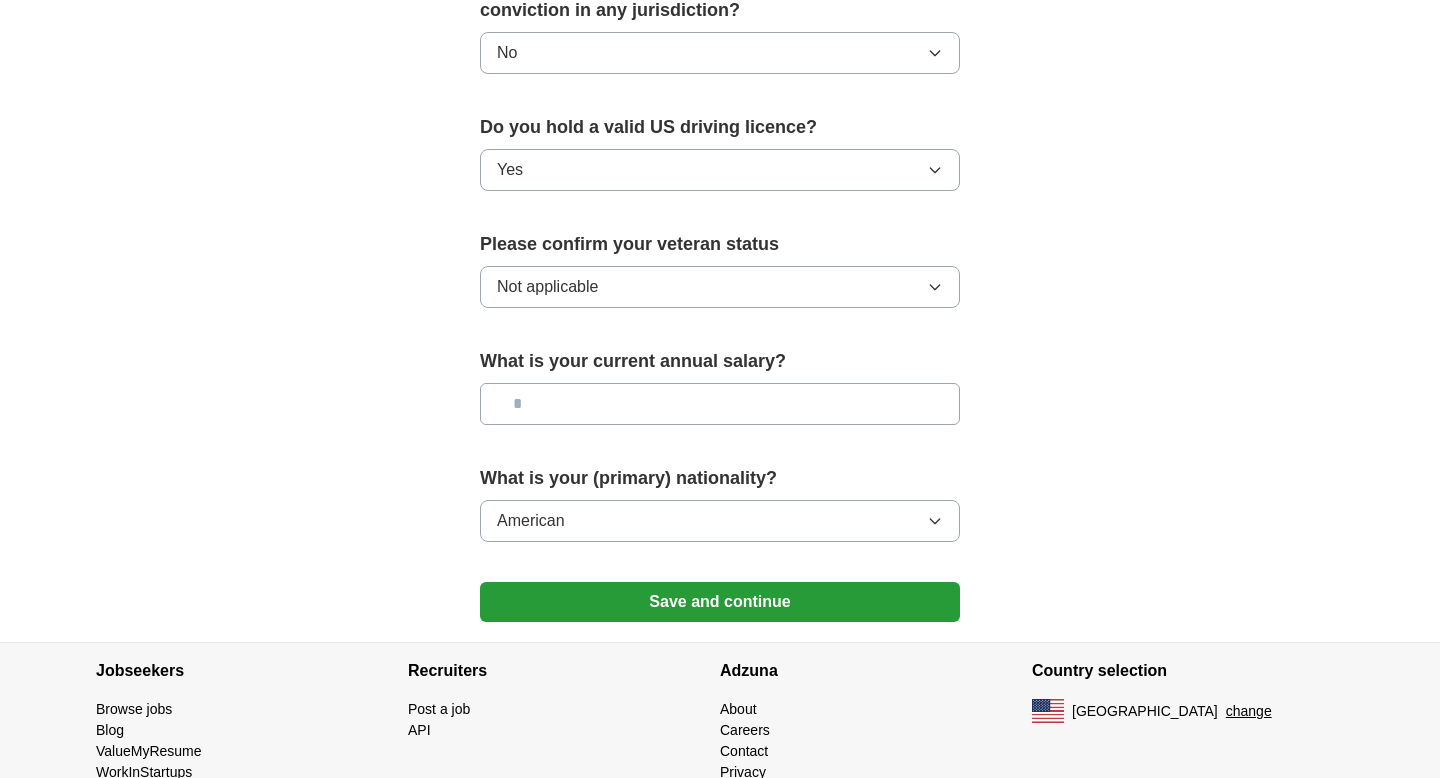 scroll, scrollTop: 1252, scrollLeft: 0, axis: vertical 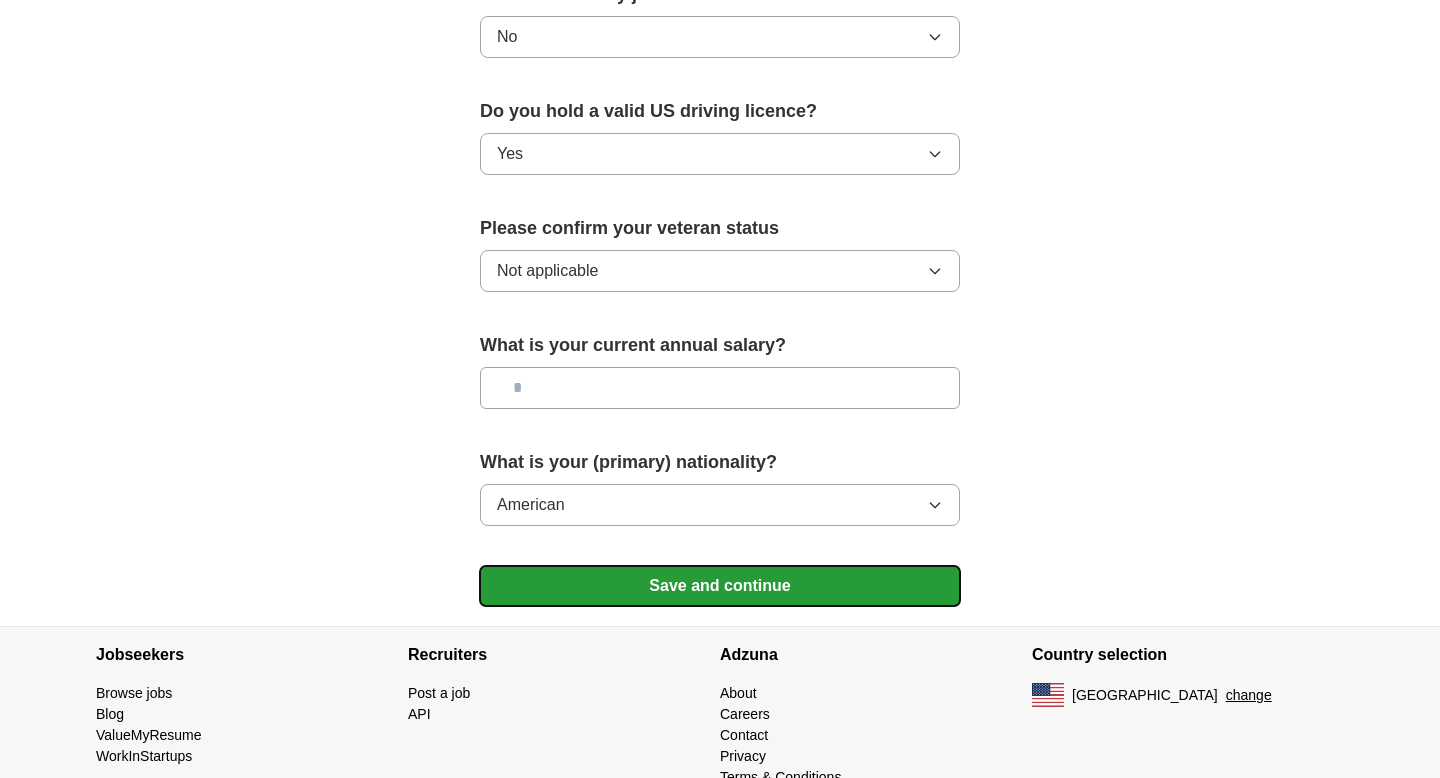 click on "Save and continue" at bounding box center [720, 586] 